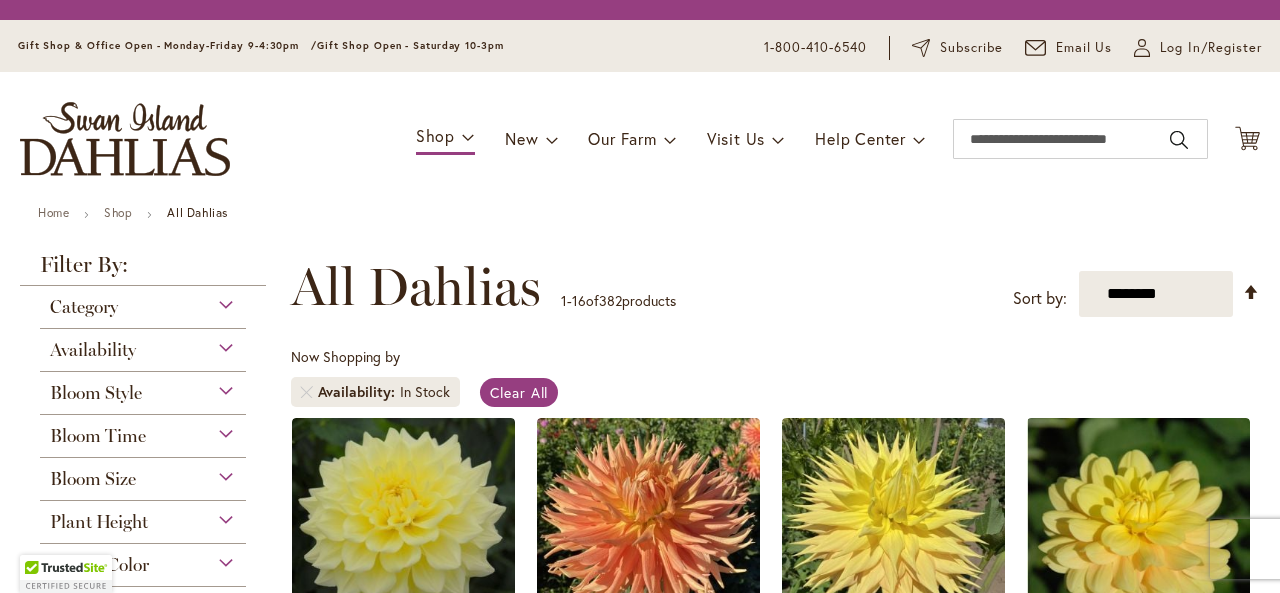 scroll, scrollTop: 0, scrollLeft: 0, axis: both 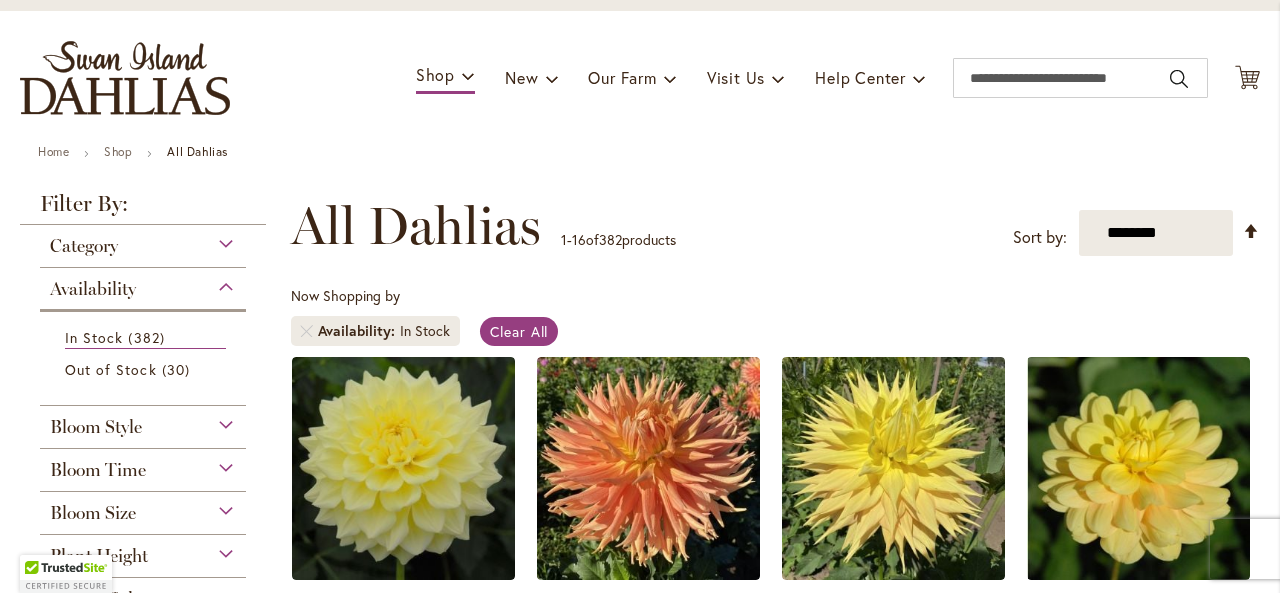 click on "Category" at bounding box center [143, 241] 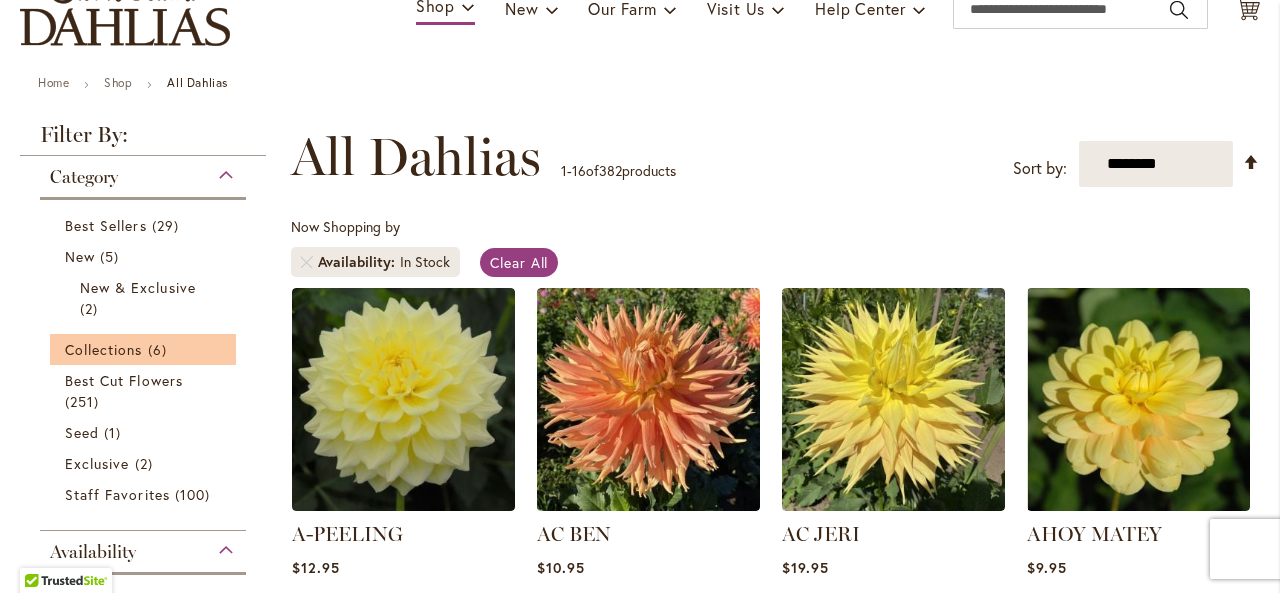 scroll, scrollTop: 200, scrollLeft: 0, axis: vertical 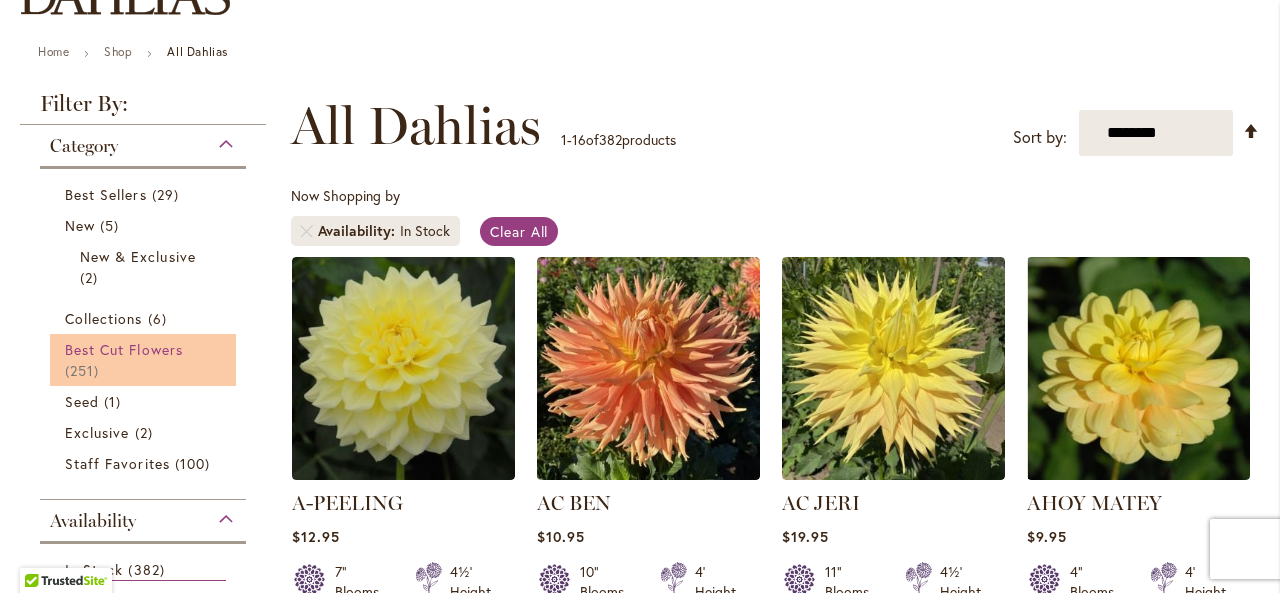 click on "Best Cut Flowers" at bounding box center [124, 349] 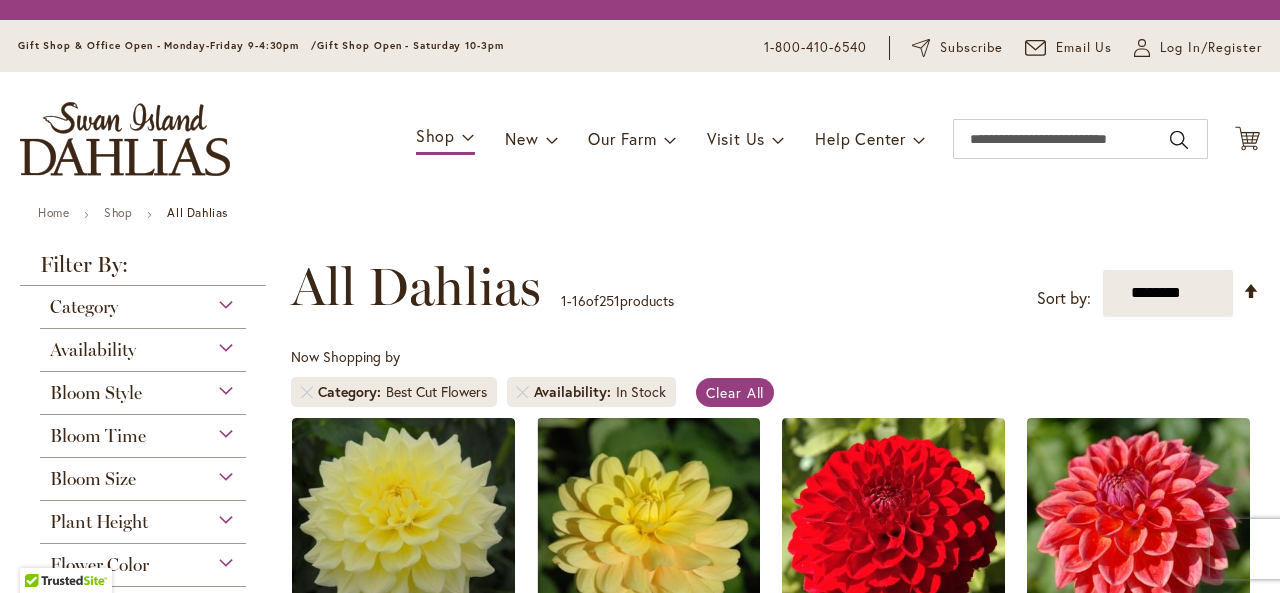 scroll, scrollTop: 0, scrollLeft: 0, axis: both 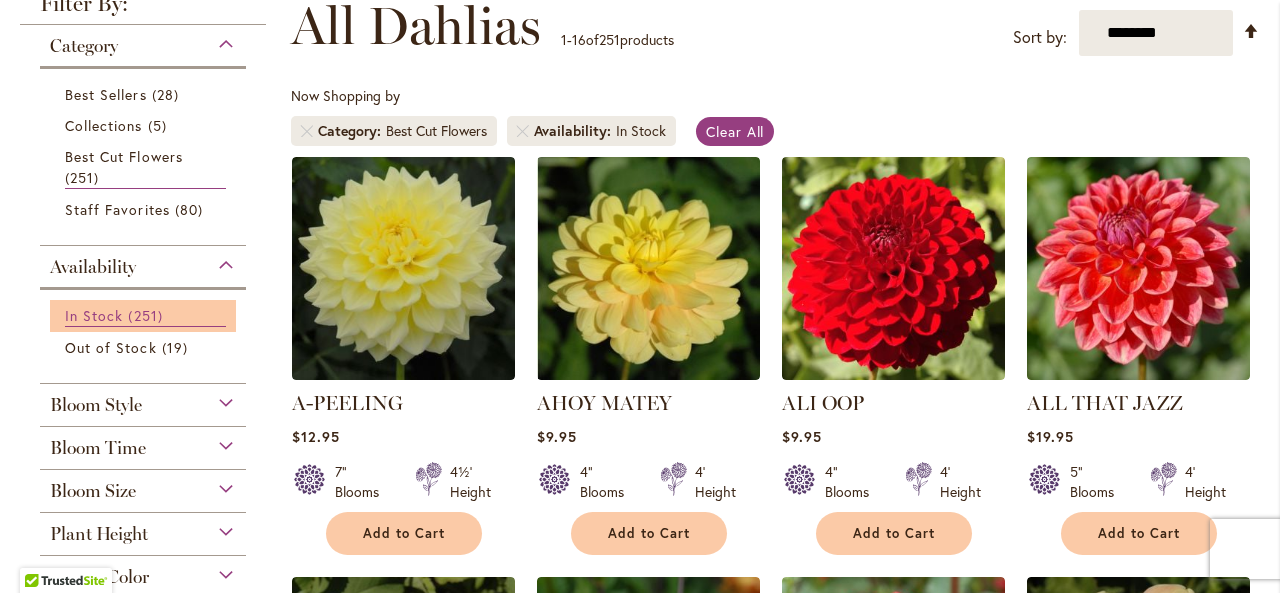 click on "251
items" at bounding box center (147, 315) 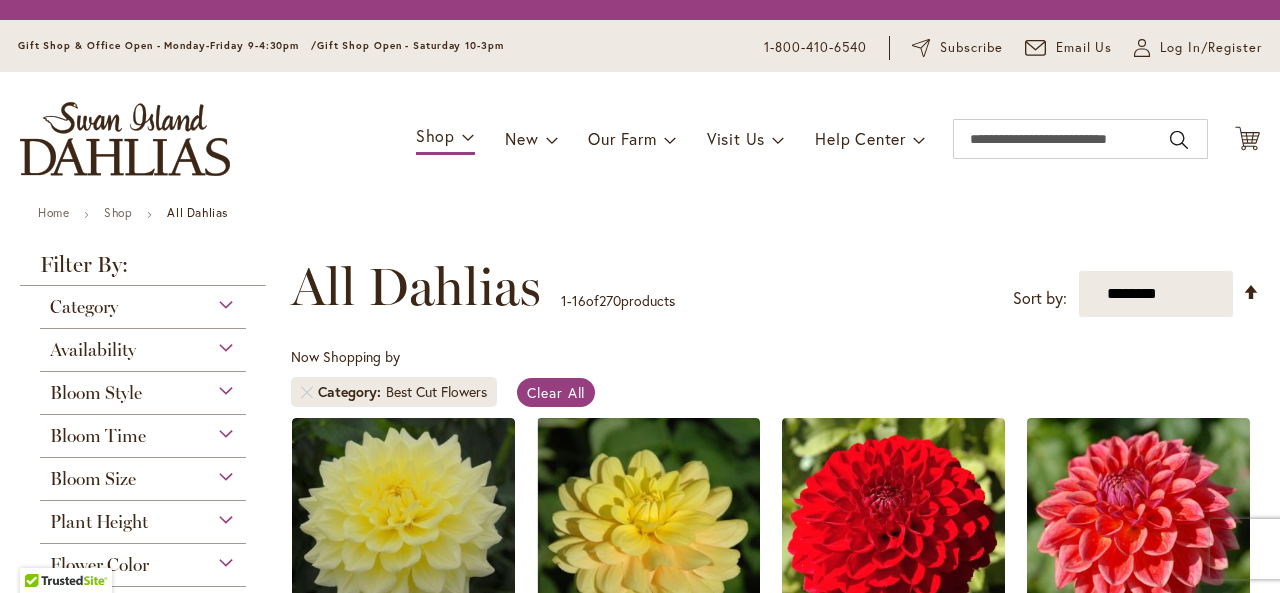 scroll, scrollTop: 0, scrollLeft: 0, axis: both 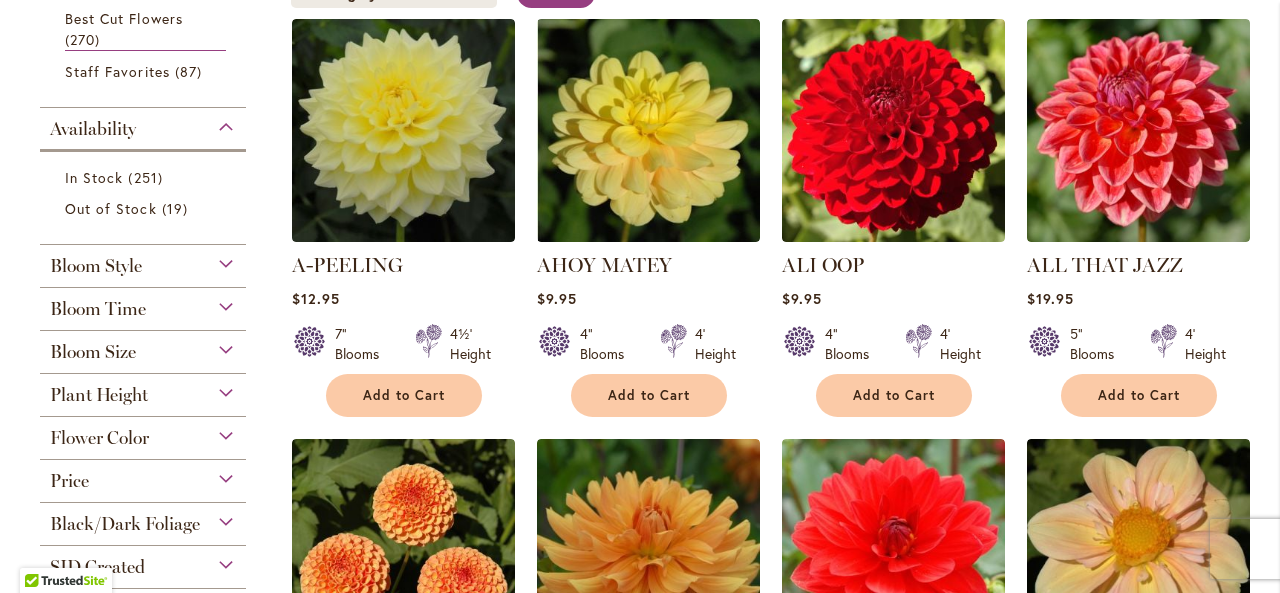 click on "Bloom Style" at bounding box center (143, 261) 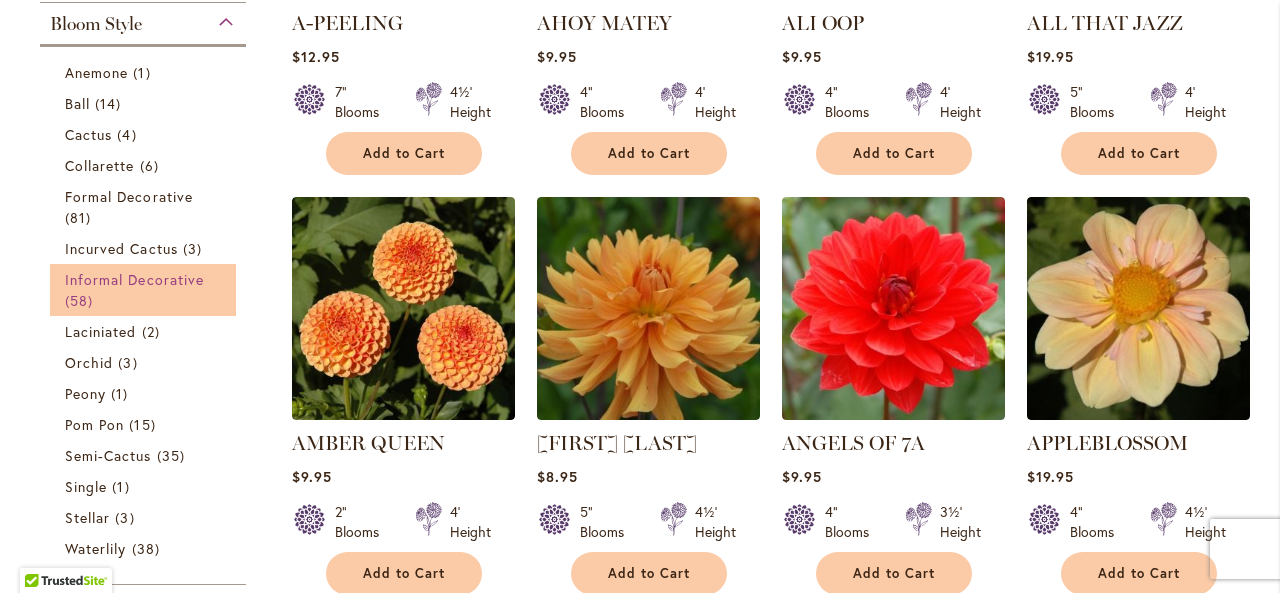 click on "Informal Decorative" at bounding box center [134, 279] 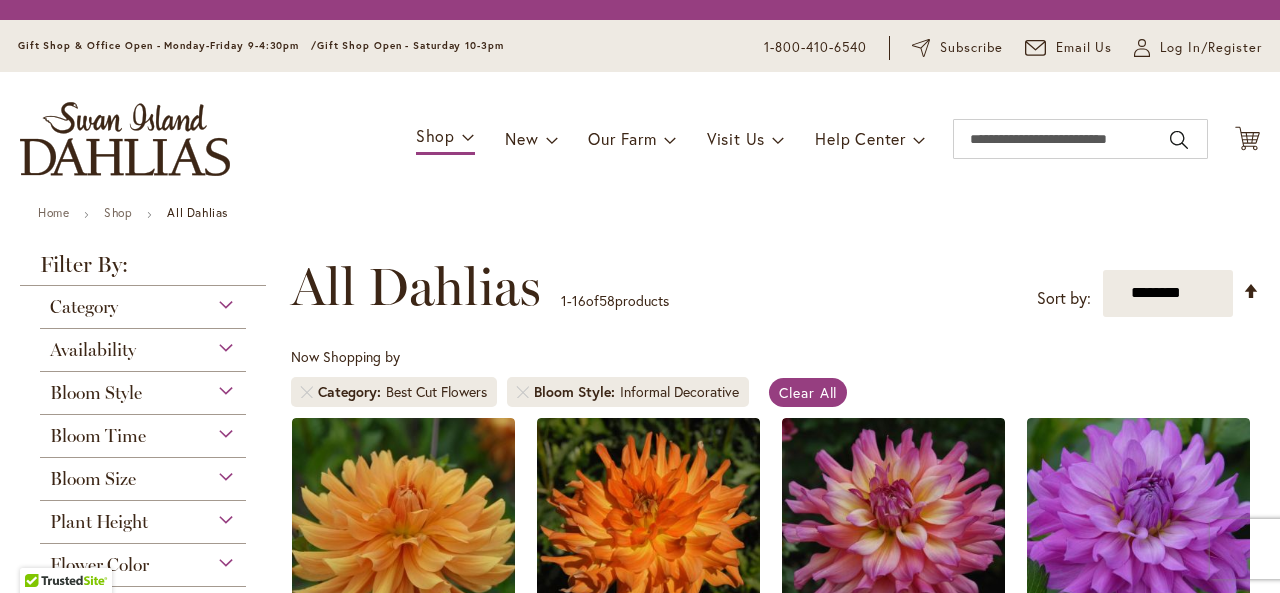 scroll, scrollTop: 0, scrollLeft: 0, axis: both 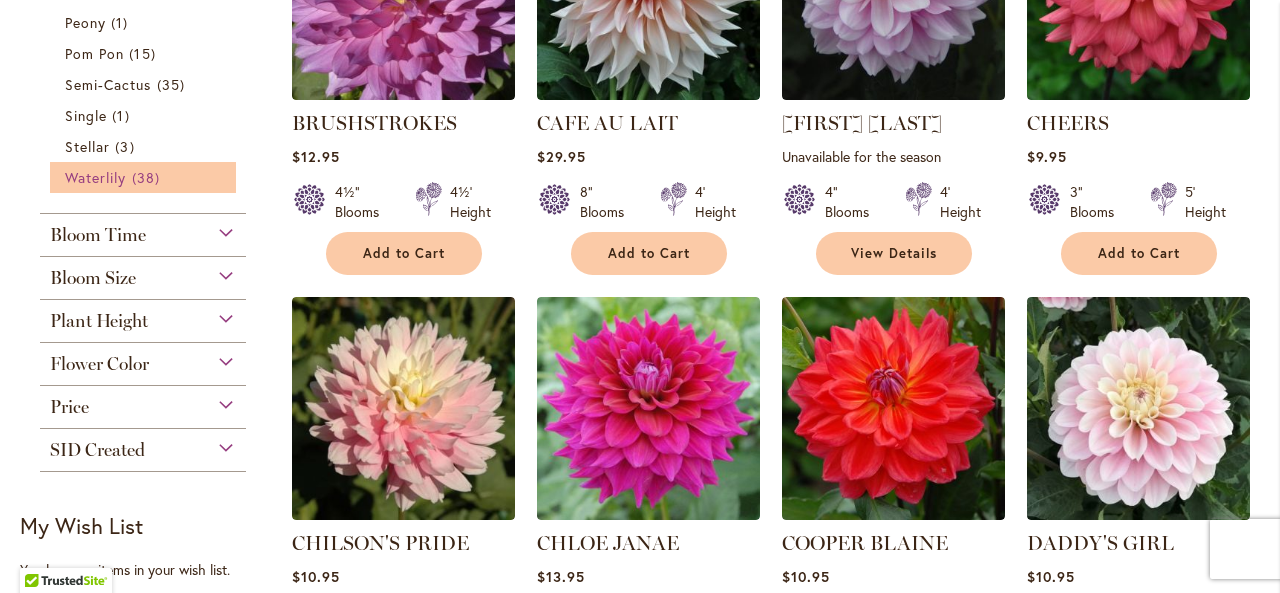click on "38
items" at bounding box center (148, 177) 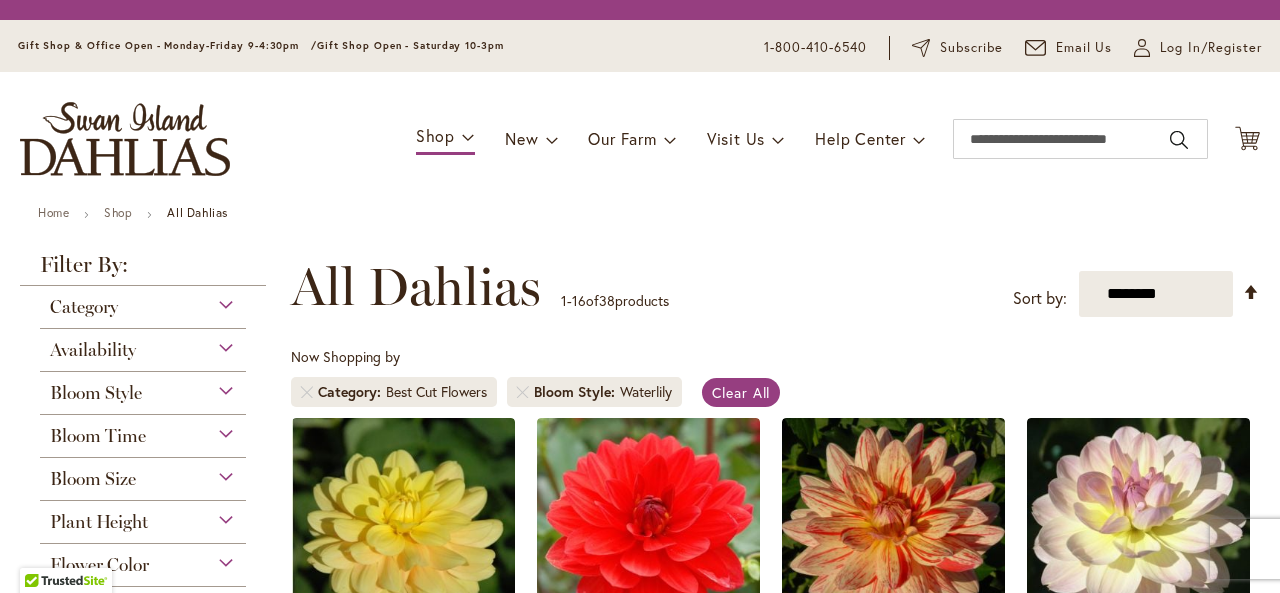 scroll, scrollTop: 0, scrollLeft: 0, axis: both 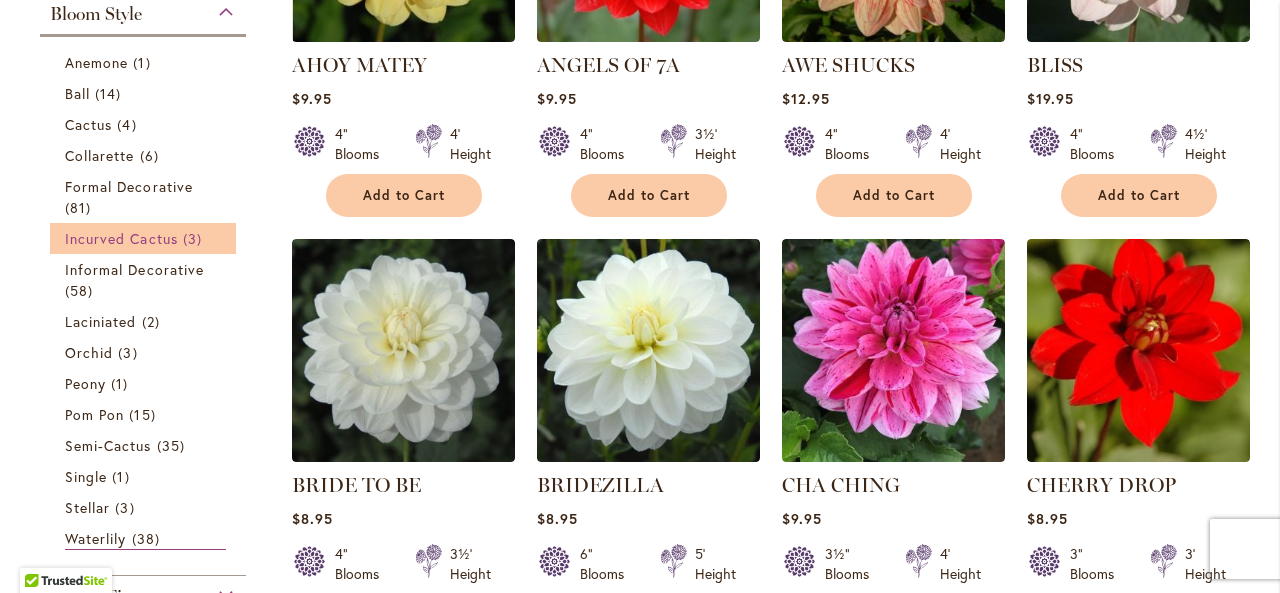 click on "Incurved Cactus" at bounding box center [121, 238] 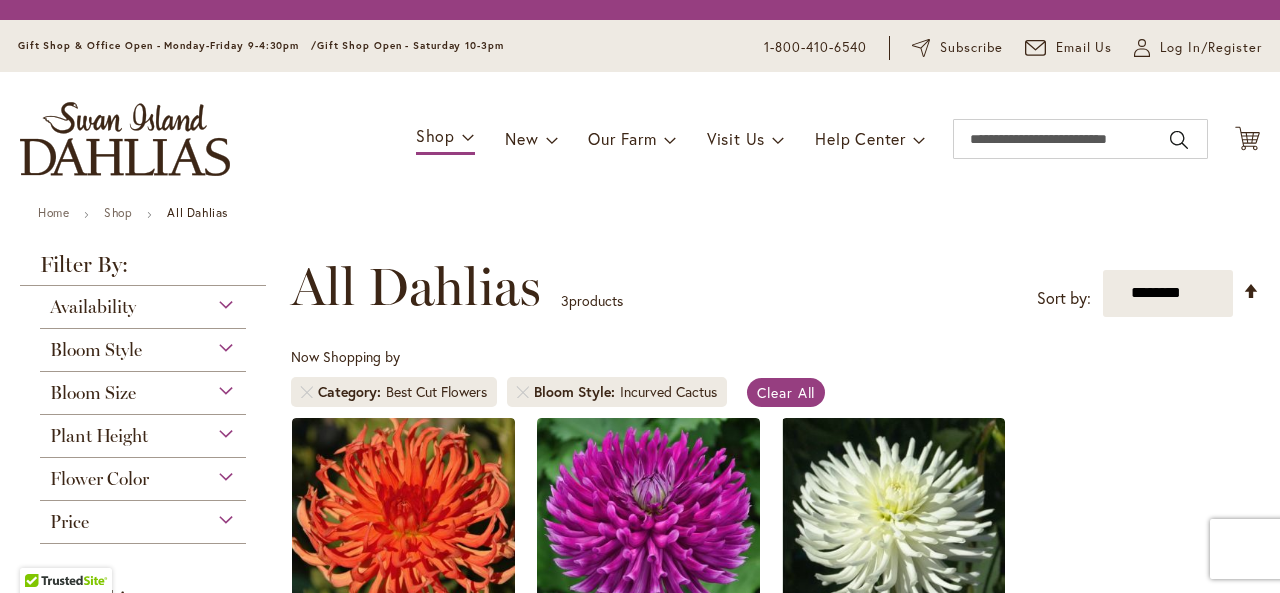 scroll, scrollTop: 0, scrollLeft: 0, axis: both 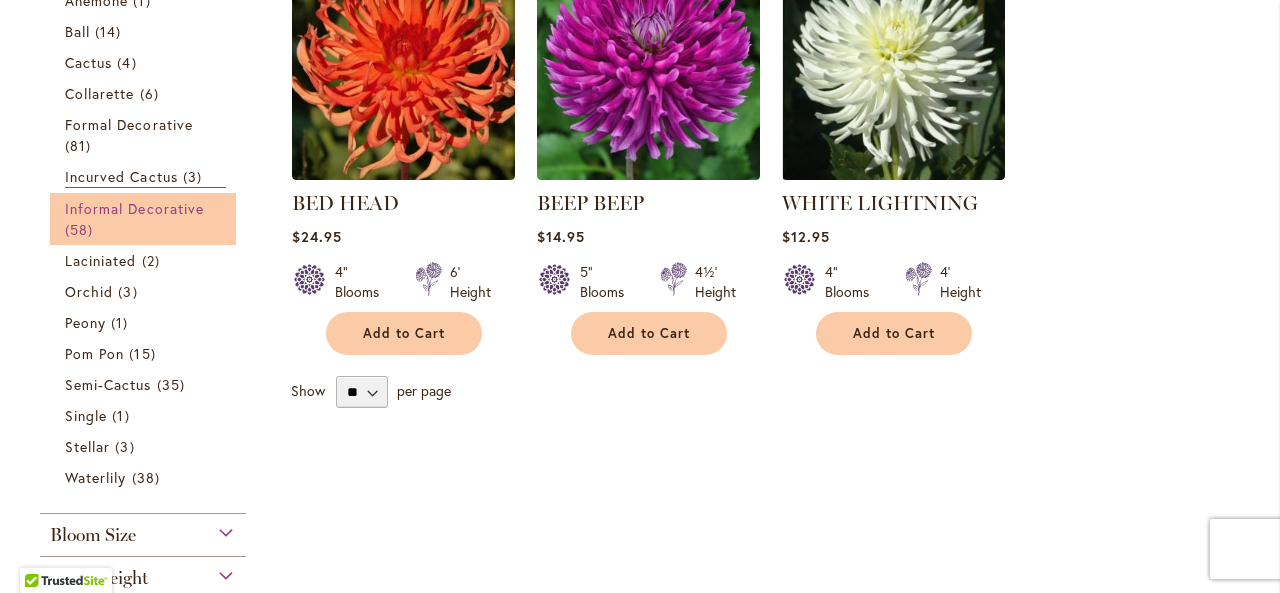click on "Informal Decorative" at bounding box center (134, 208) 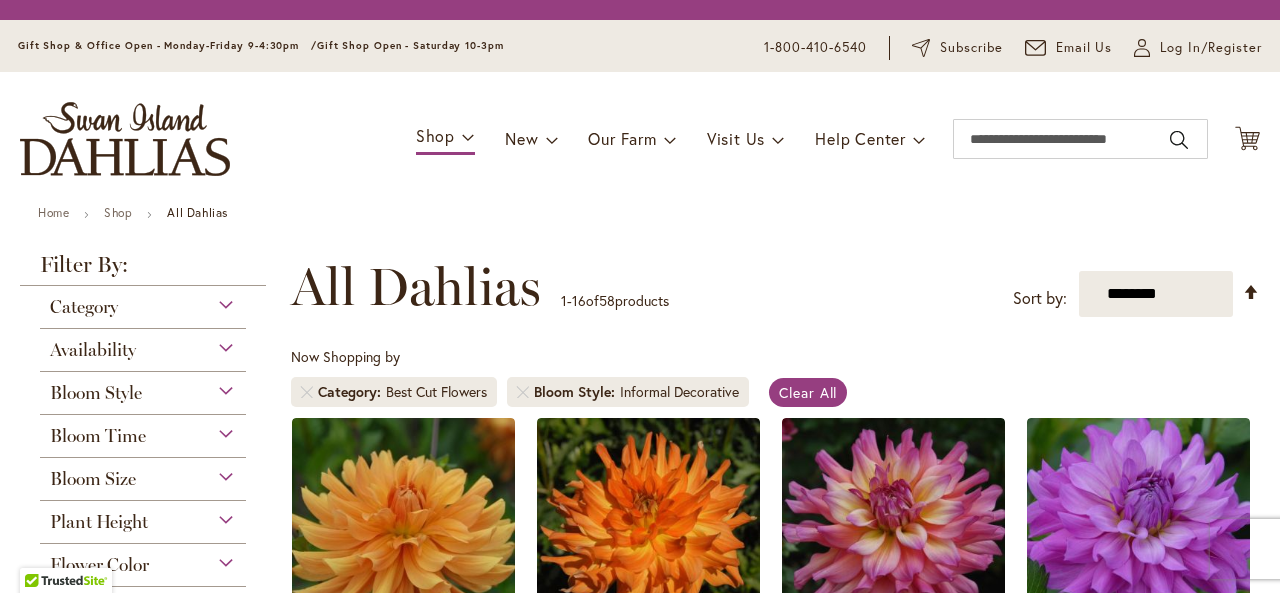 scroll, scrollTop: 0, scrollLeft: 0, axis: both 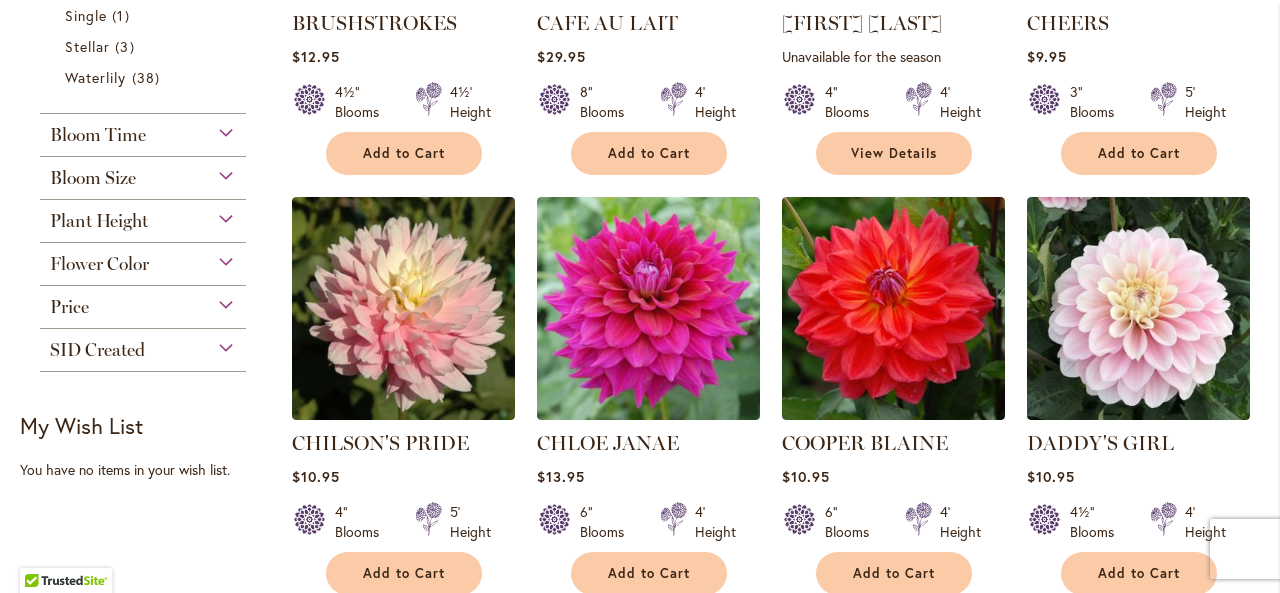 click on "Bloom Size" at bounding box center [143, 173] 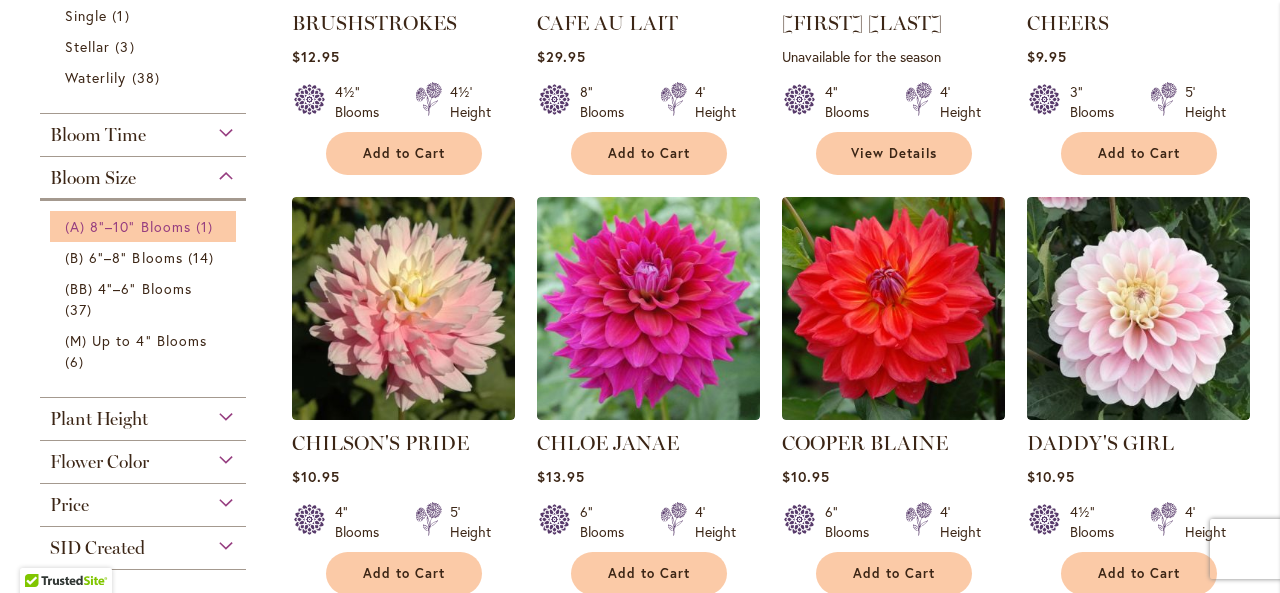 click on "(A) 8"–10" Blooms" at bounding box center (128, 226) 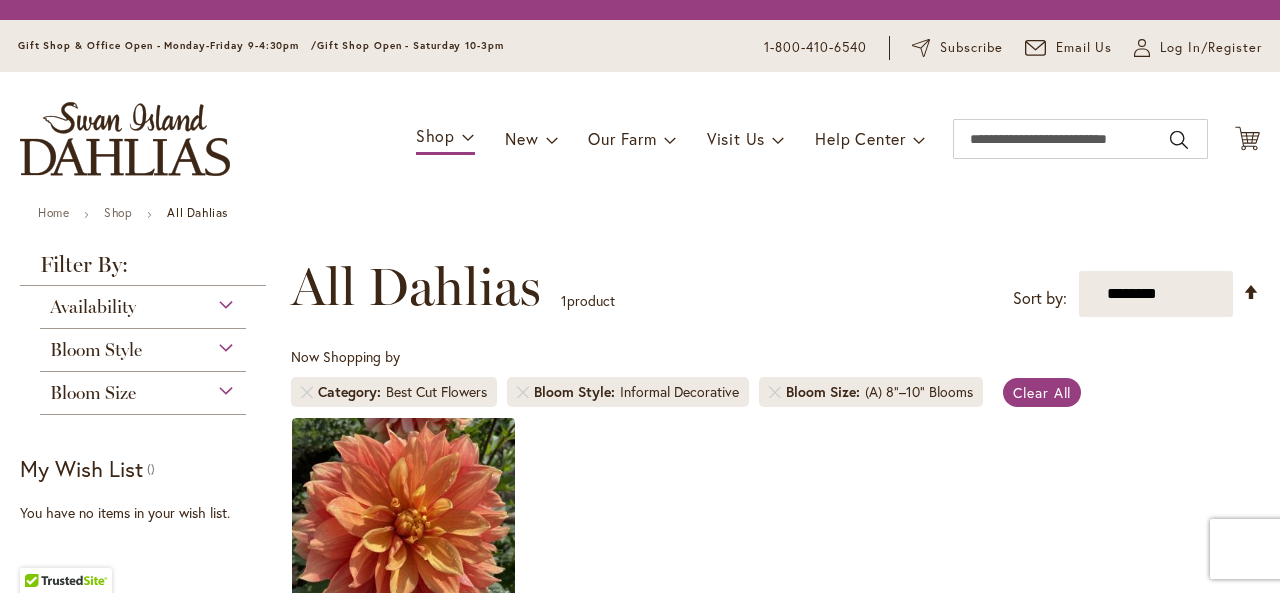 scroll, scrollTop: 0, scrollLeft: 0, axis: both 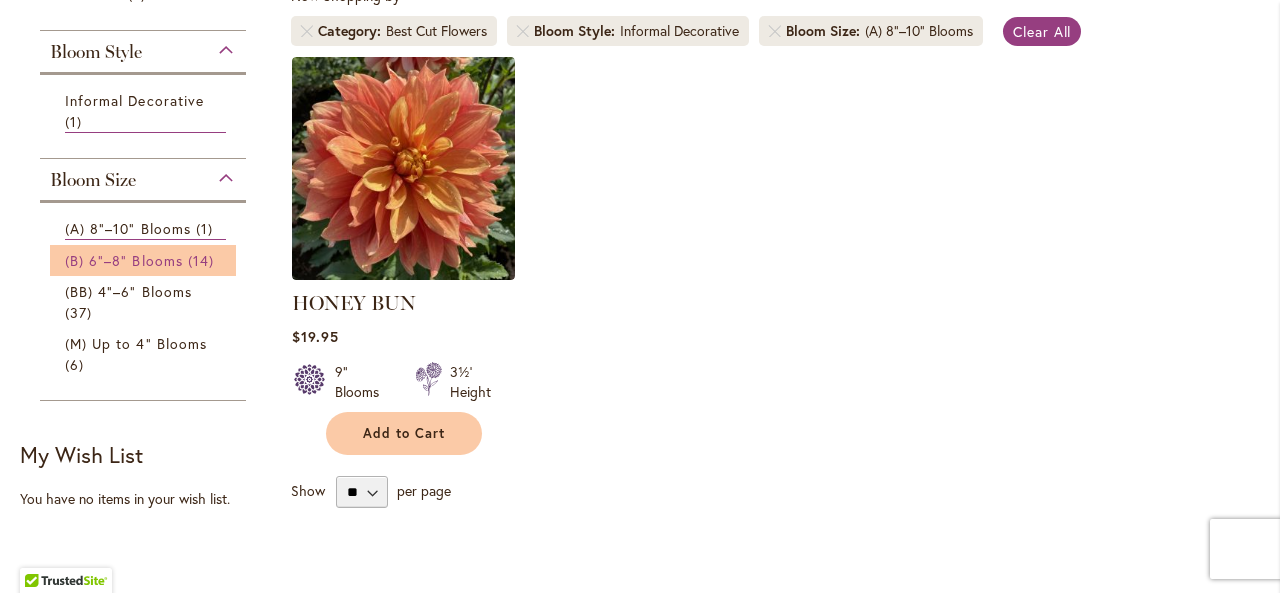 click on "(B) 6"–8" Blooms" at bounding box center (124, 260) 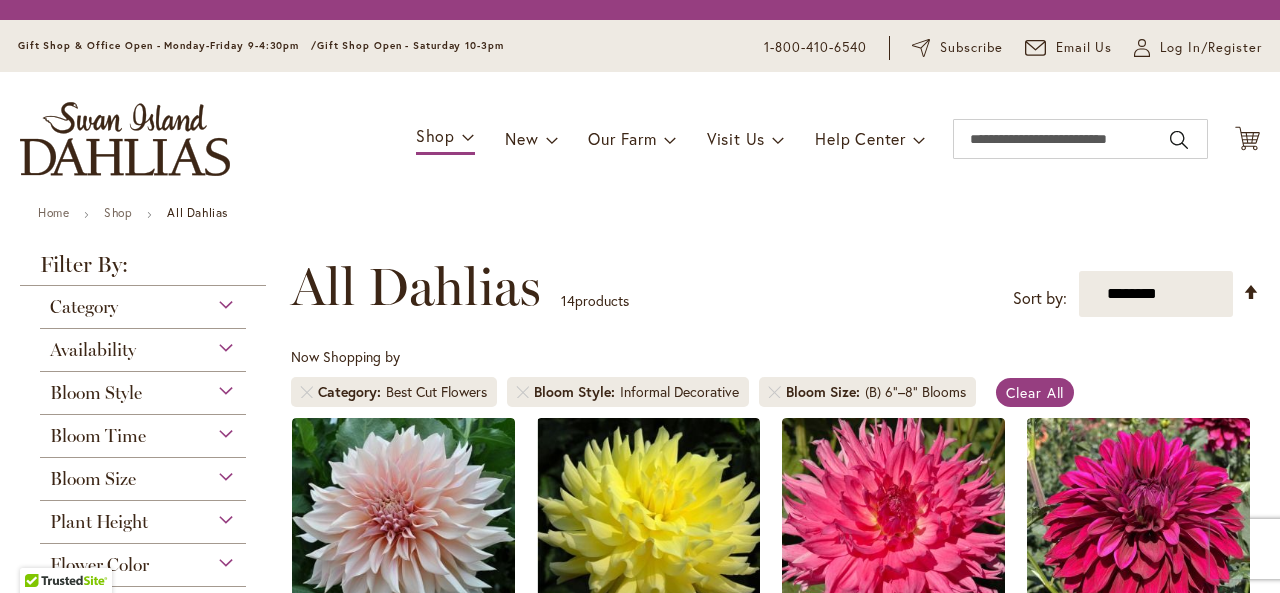 scroll, scrollTop: 0, scrollLeft: 0, axis: both 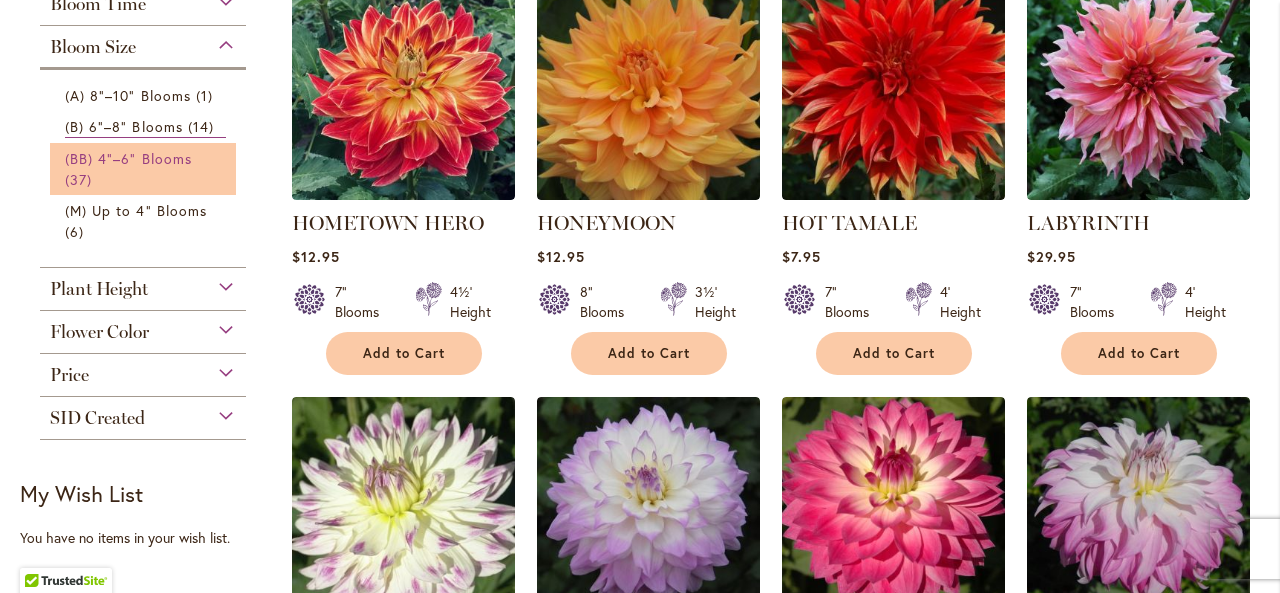 click on "(BB) 4"–6" Blooms" at bounding box center [128, 158] 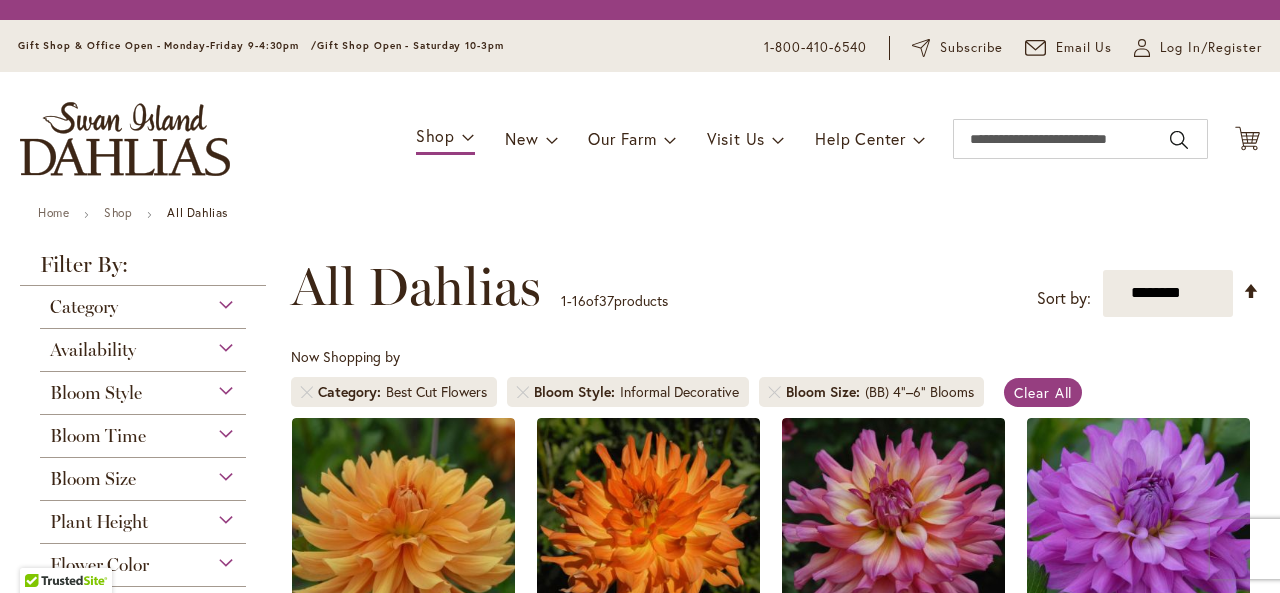 scroll, scrollTop: 0, scrollLeft: 0, axis: both 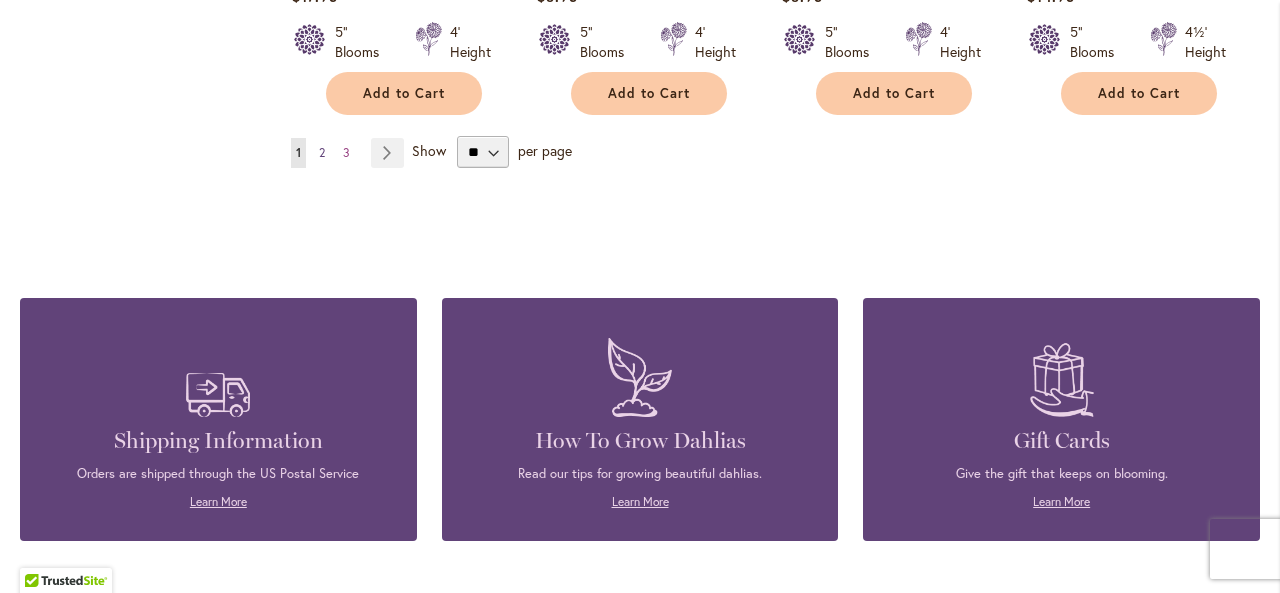 click on "2" at bounding box center (322, 152) 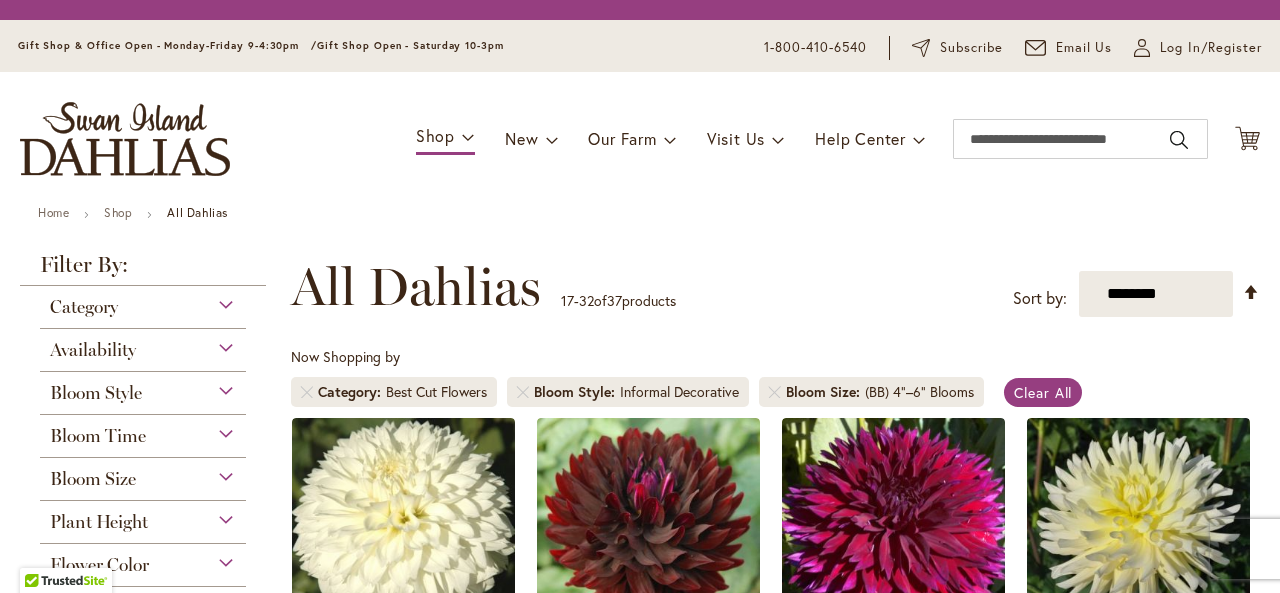 scroll, scrollTop: 0, scrollLeft: 0, axis: both 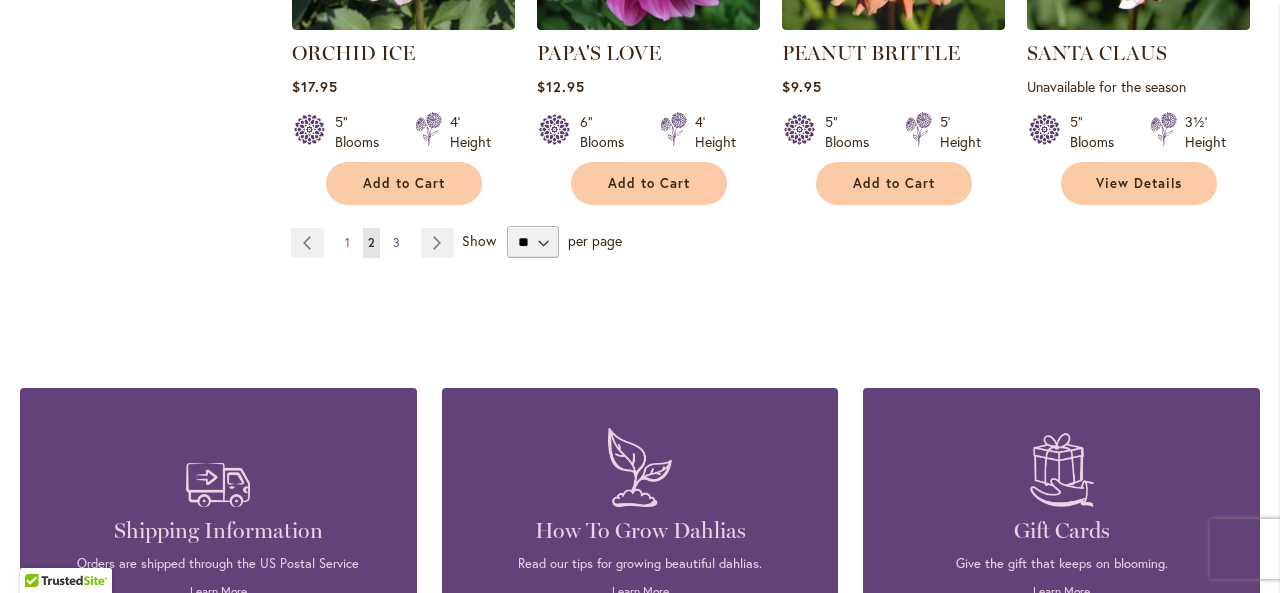 click on "3" at bounding box center (396, 242) 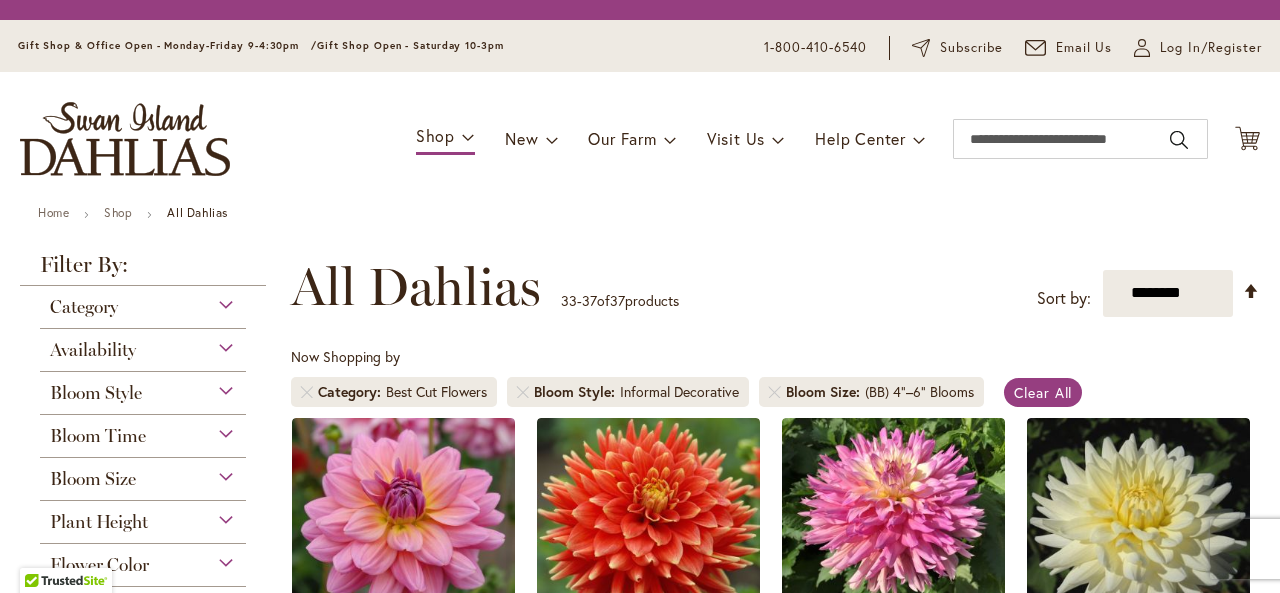 scroll, scrollTop: 0, scrollLeft: 0, axis: both 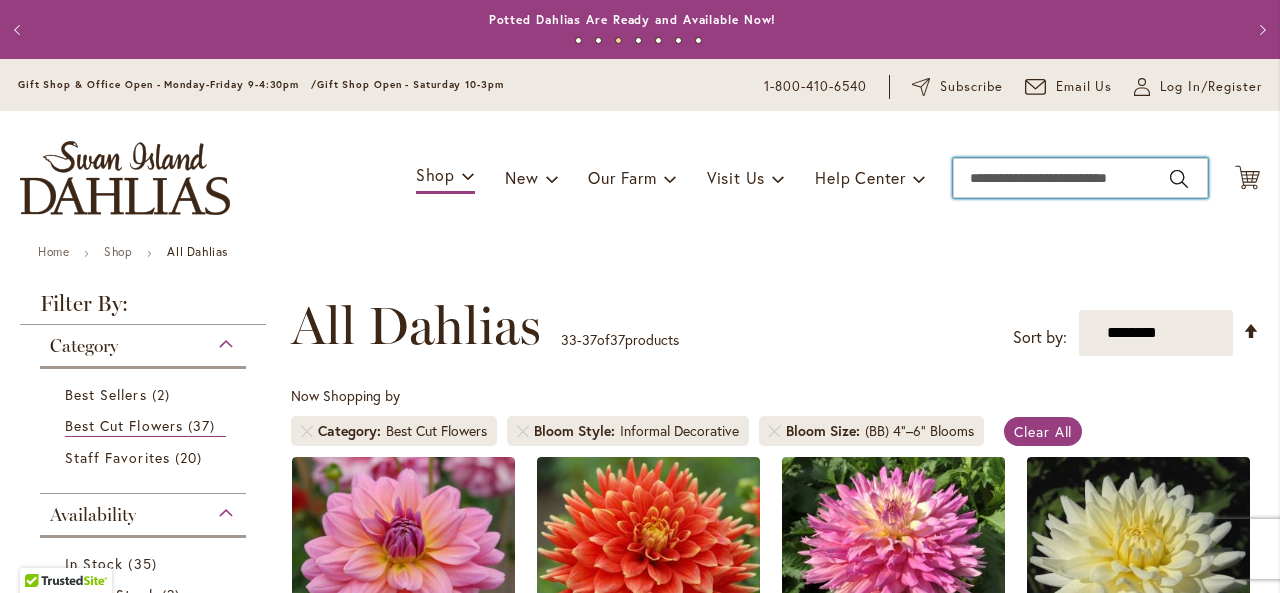 click on "Search" at bounding box center [1080, 178] 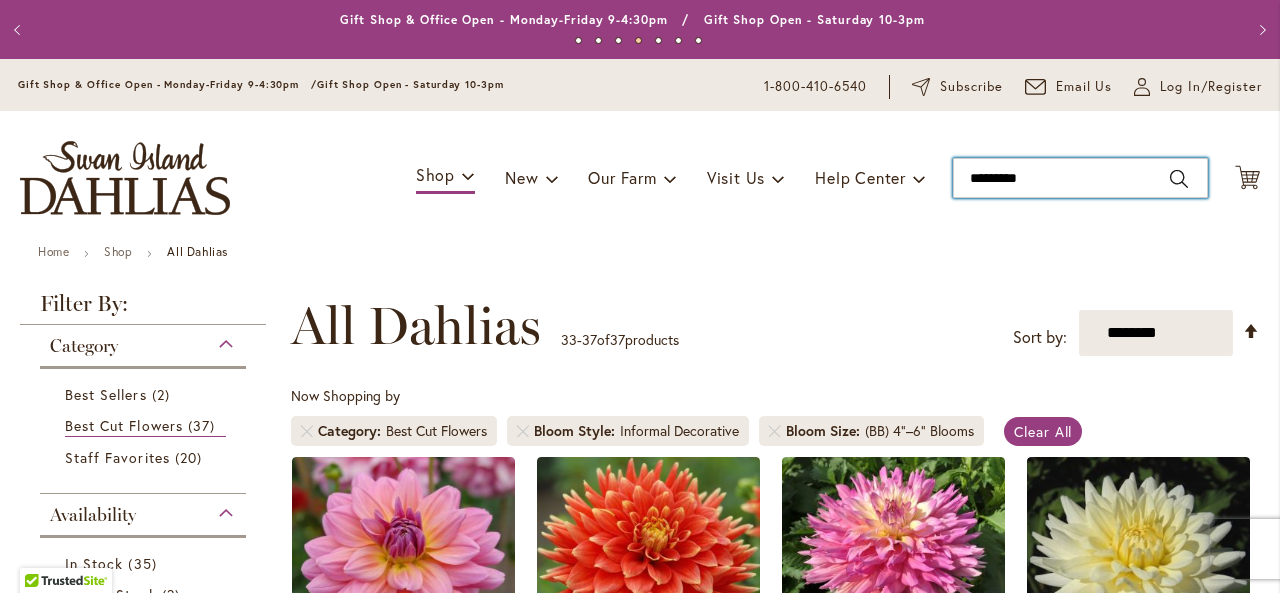 type on "**********" 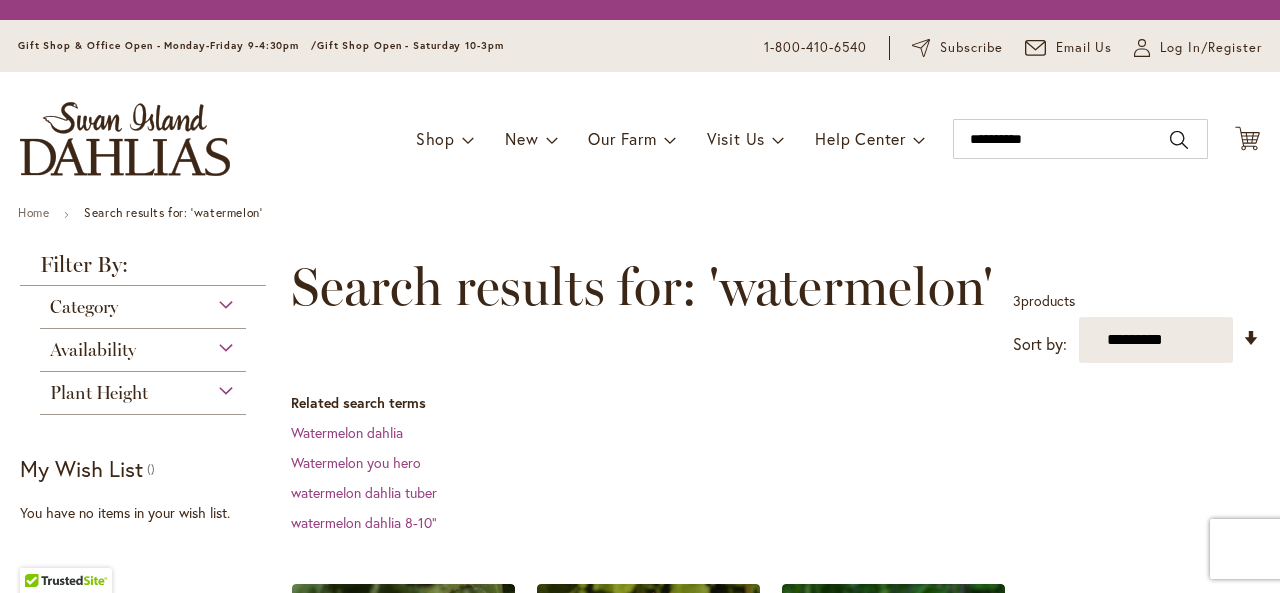 scroll, scrollTop: 0, scrollLeft: 0, axis: both 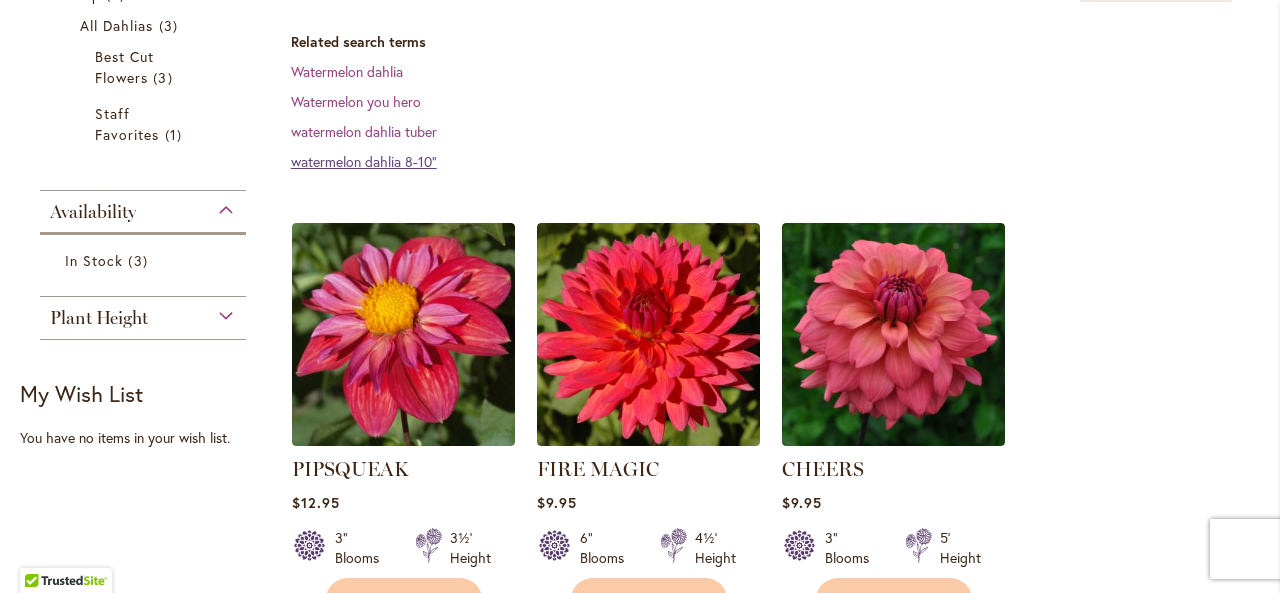 click on "watermelon  dahlia 8-10"" at bounding box center [364, 161] 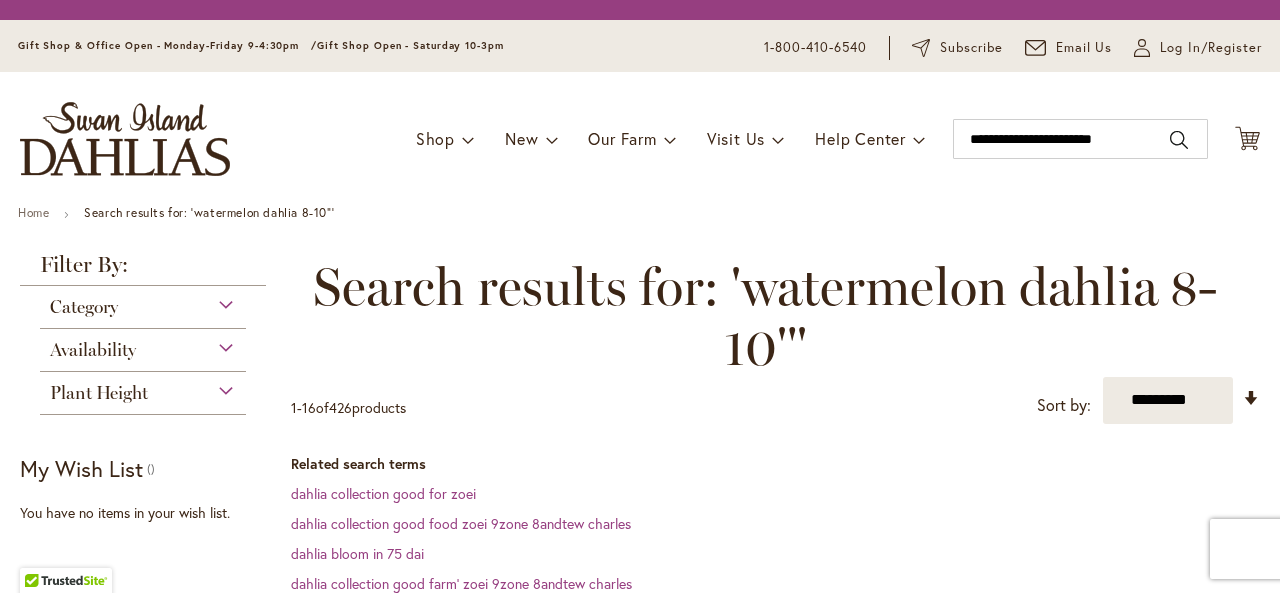 scroll, scrollTop: 0, scrollLeft: 0, axis: both 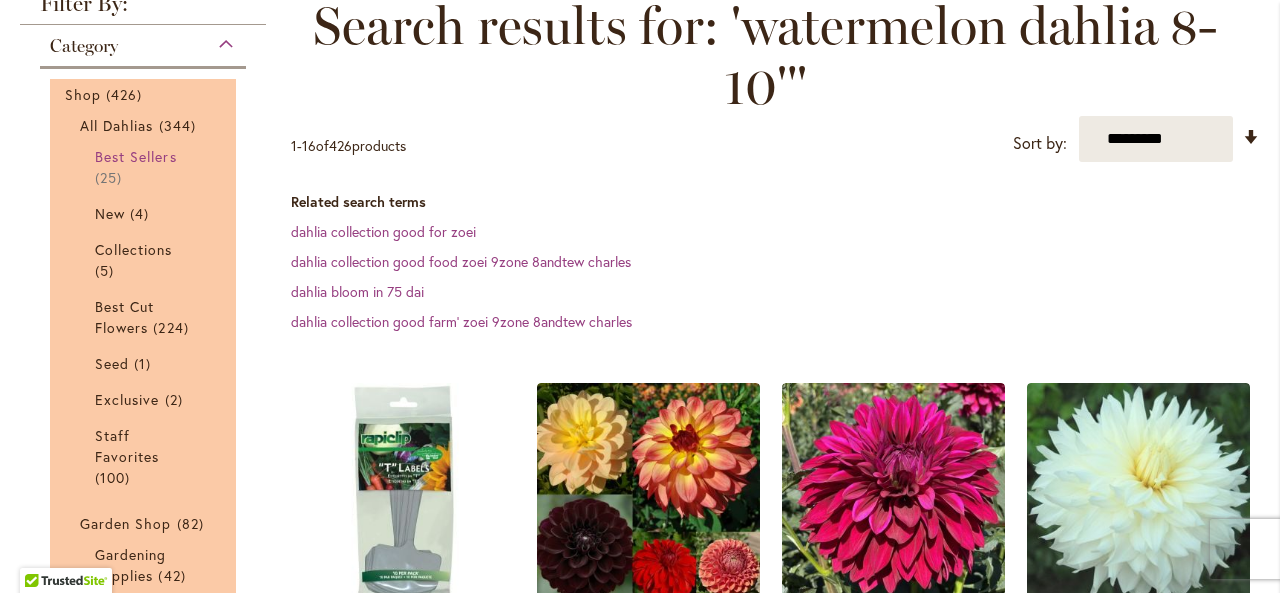 click on "Best Sellers" at bounding box center [136, 156] 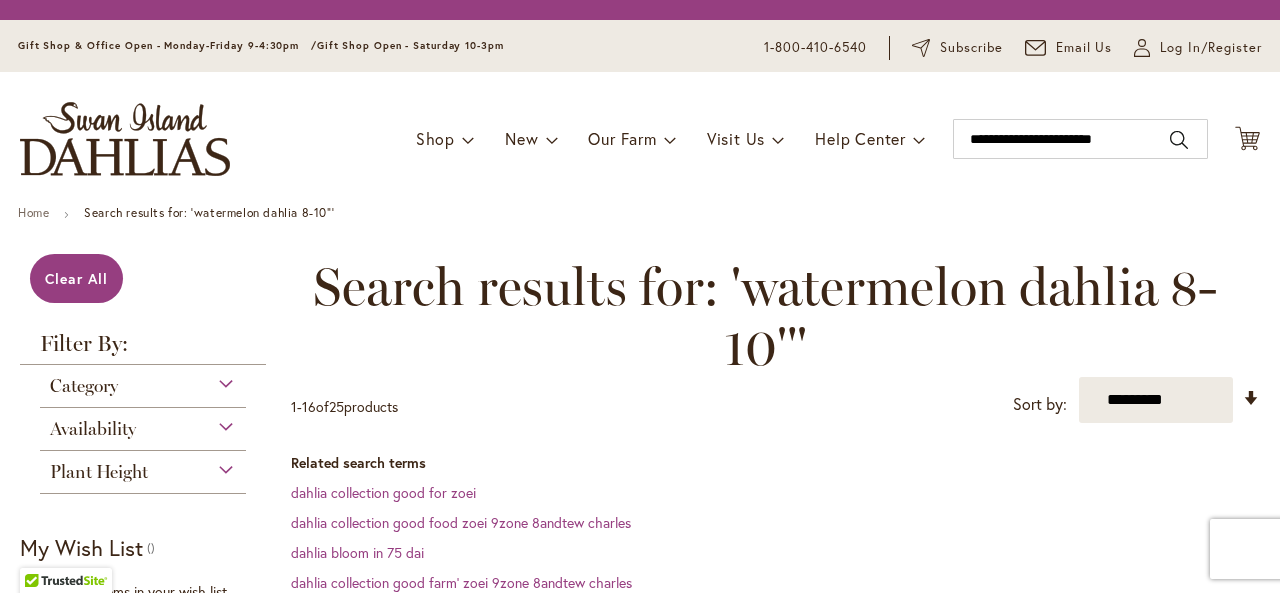 scroll, scrollTop: 0, scrollLeft: 0, axis: both 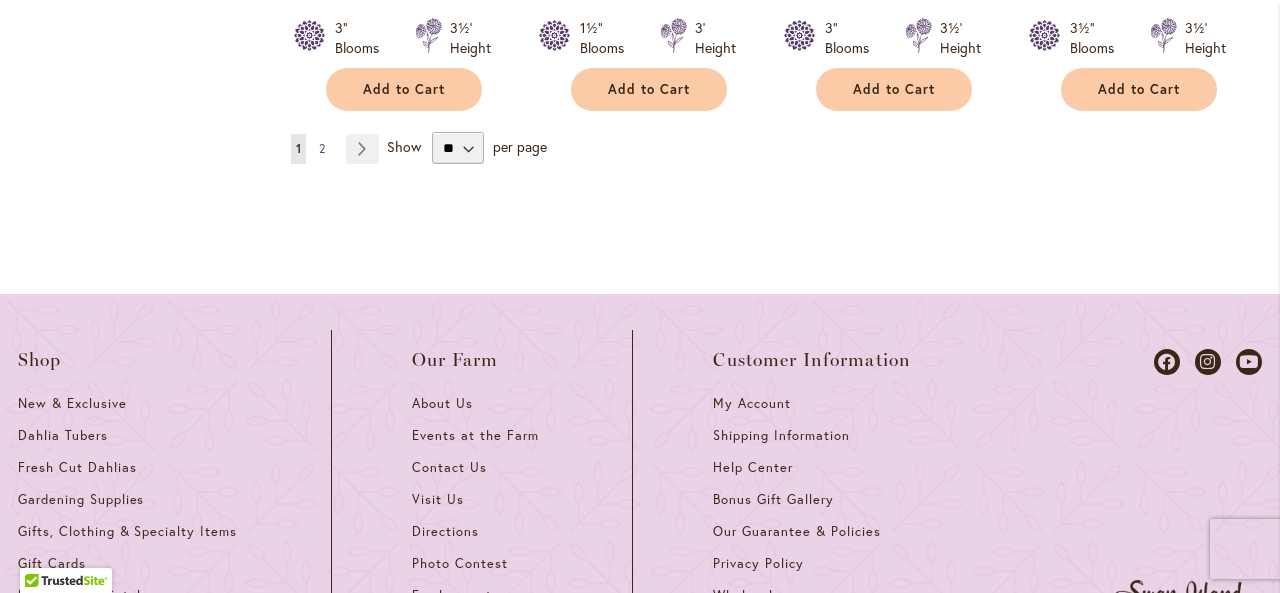 click on "2" at bounding box center [322, 148] 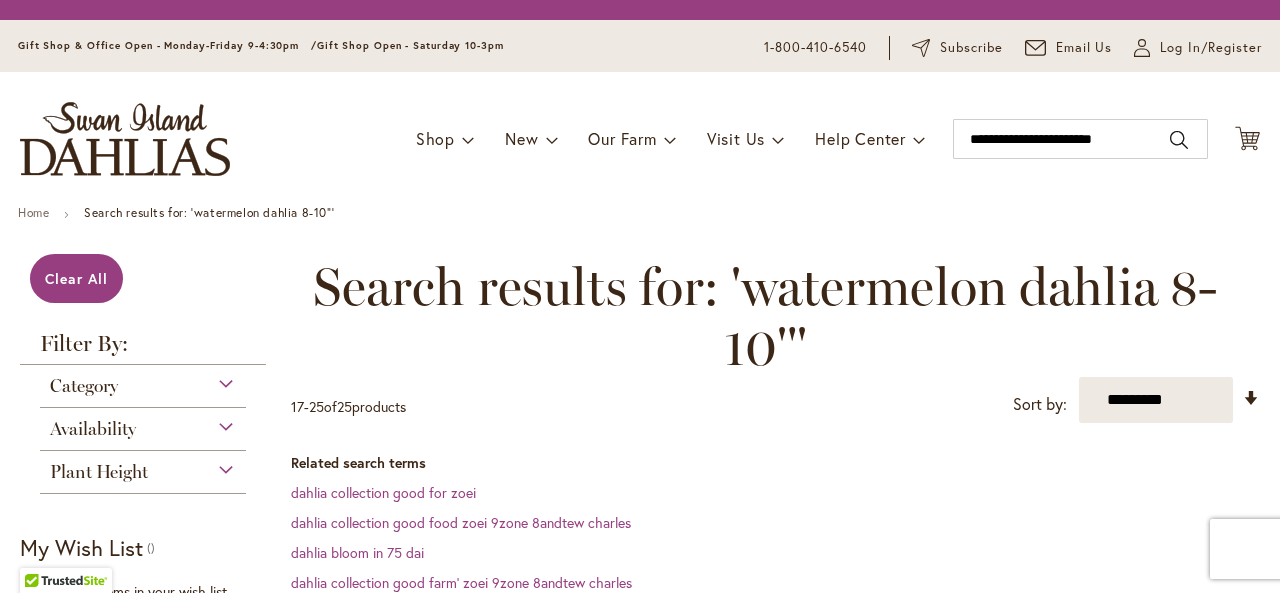 scroll, scrollTop: 0, scrollLeft: 0, axis: both 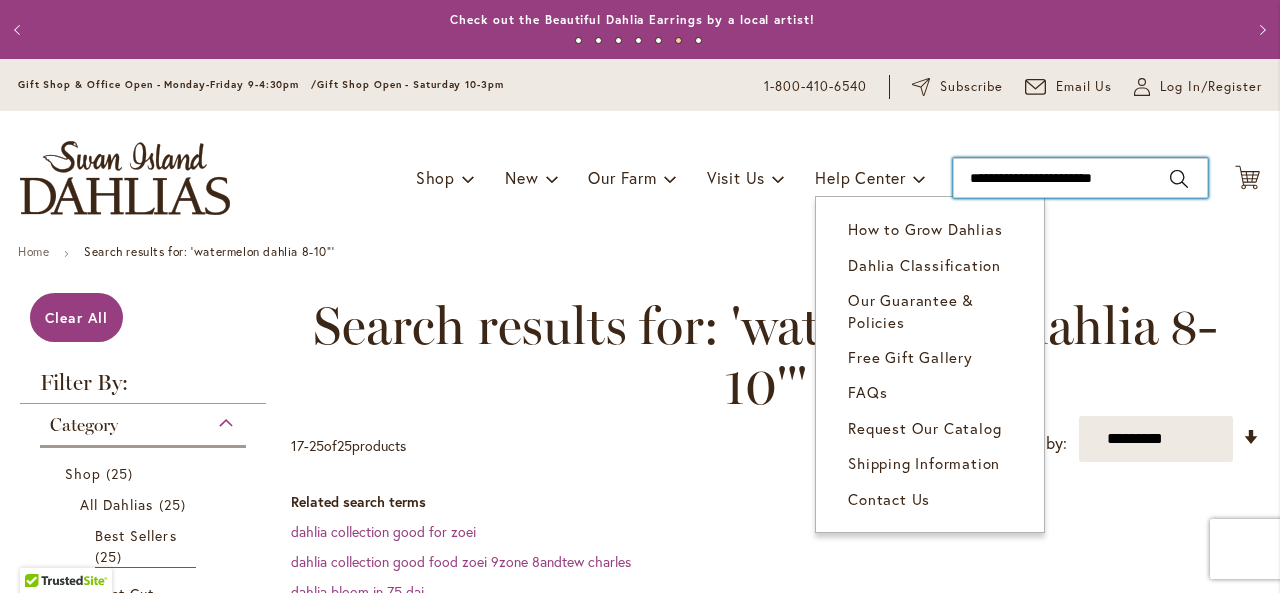 drag, startPoint x: 1134, startPoint y: 173, endPoint x: 724, endPoint y: 193, distance: 410.48752 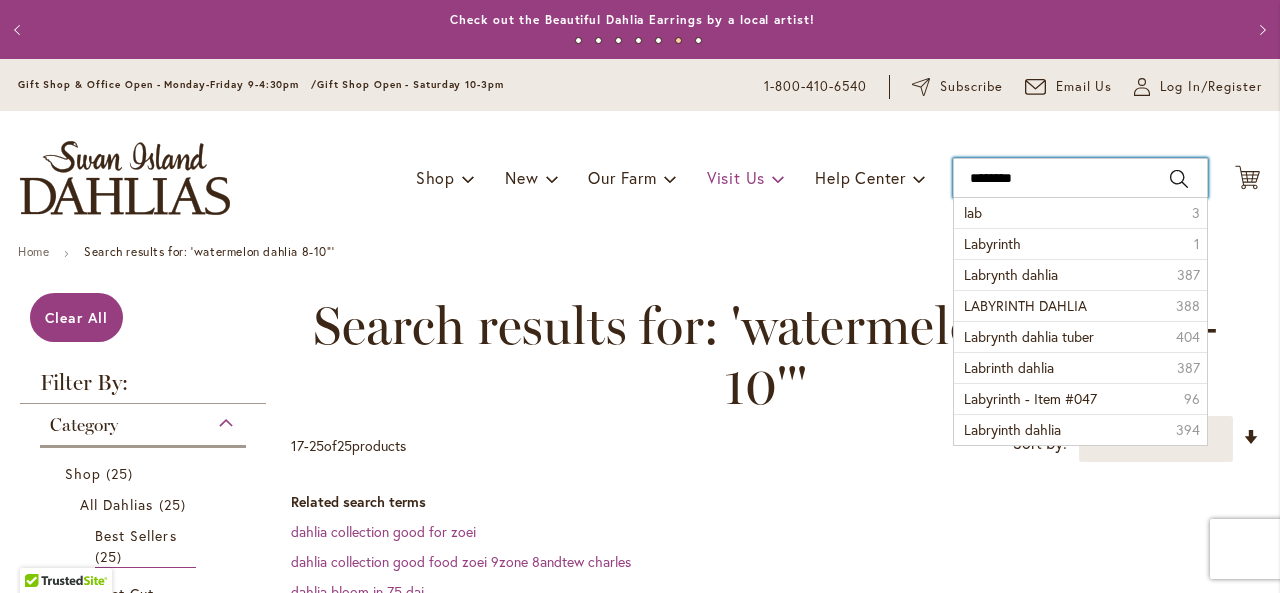 type on "*********" 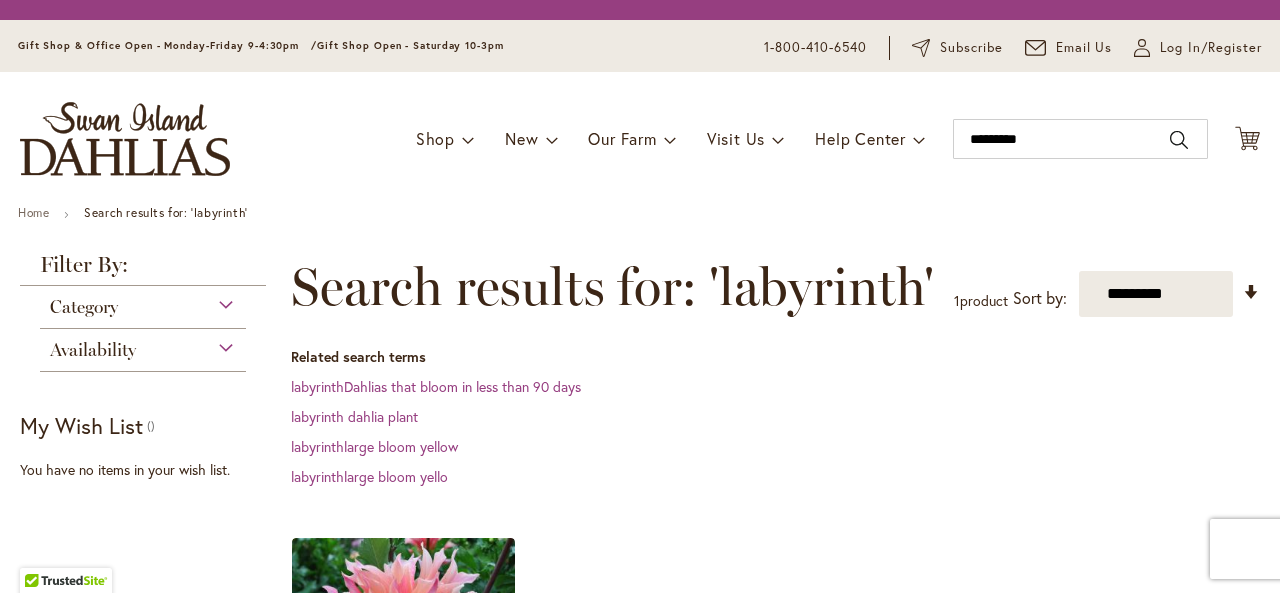scroll, scrollTop: 0, scrollLeft: 0, axis: both 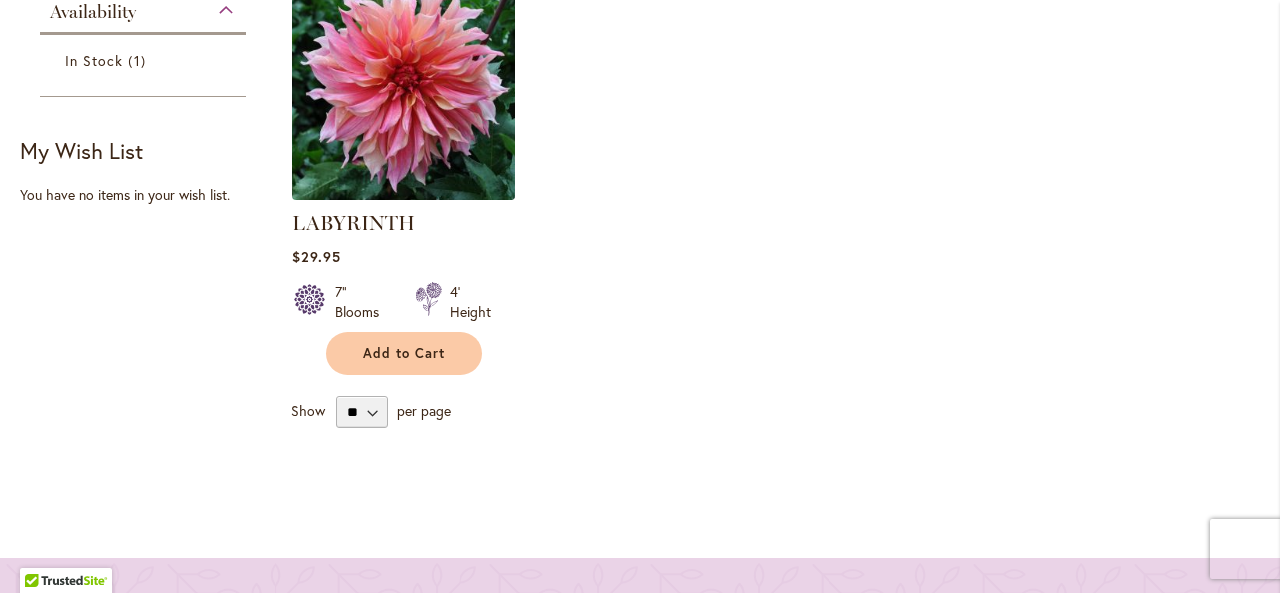 click at bounding box center (403, 88) 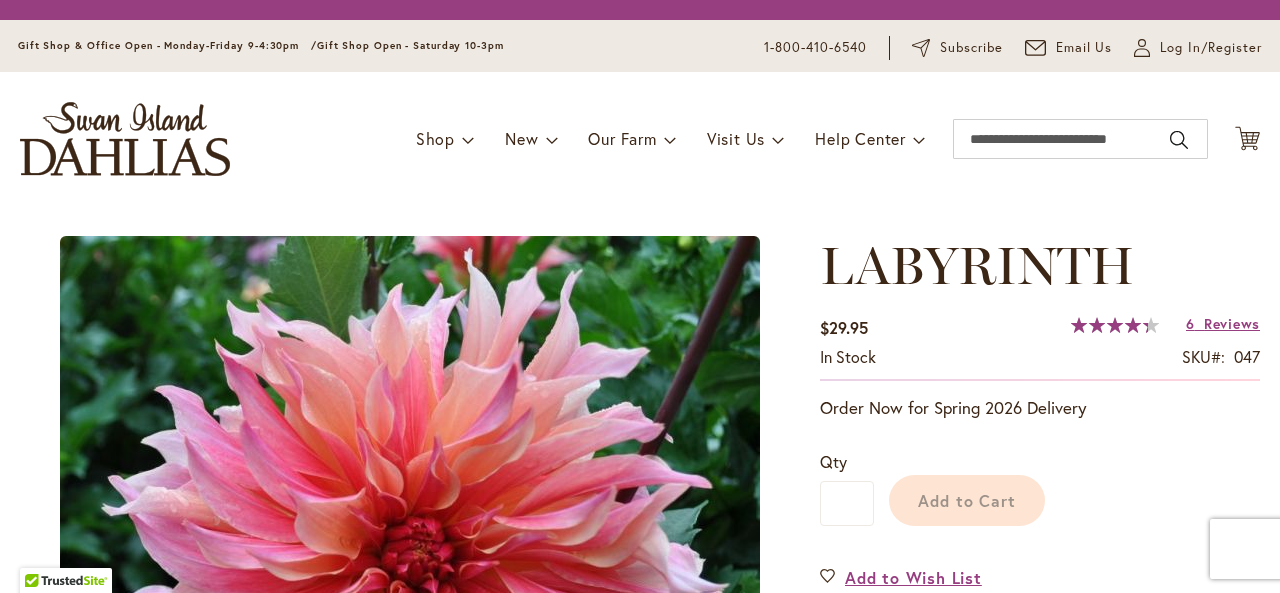 scroll, scrollTop: 0, scrollLeft: 0, axis: both 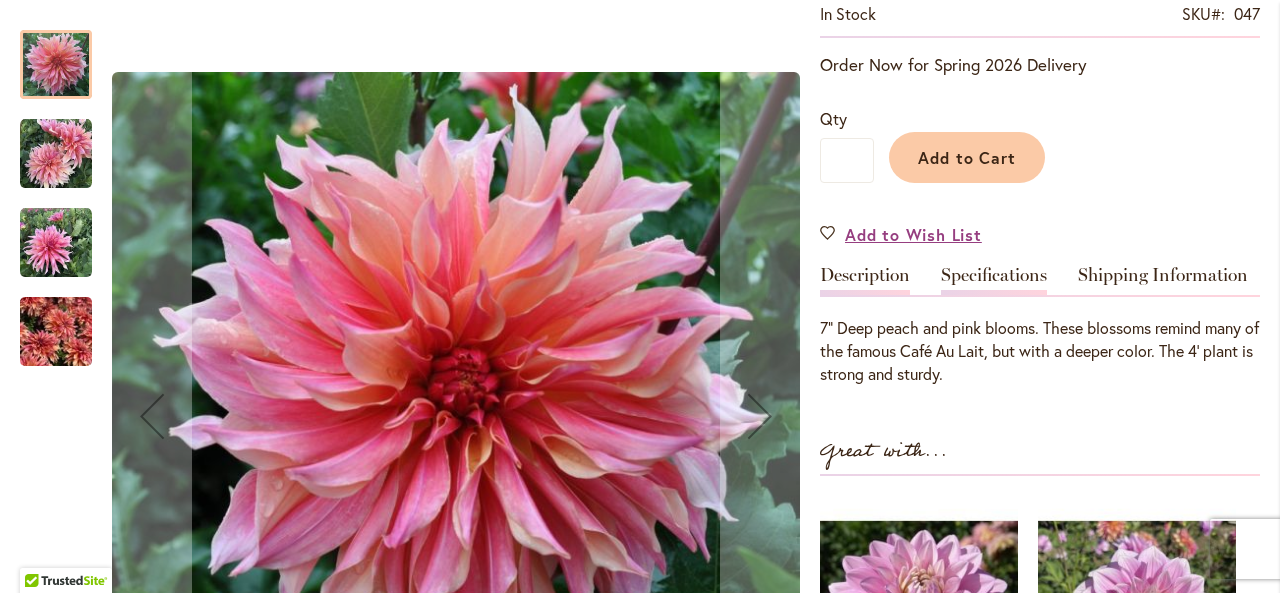 click on "Specifications" at bounding box center [994, 280] 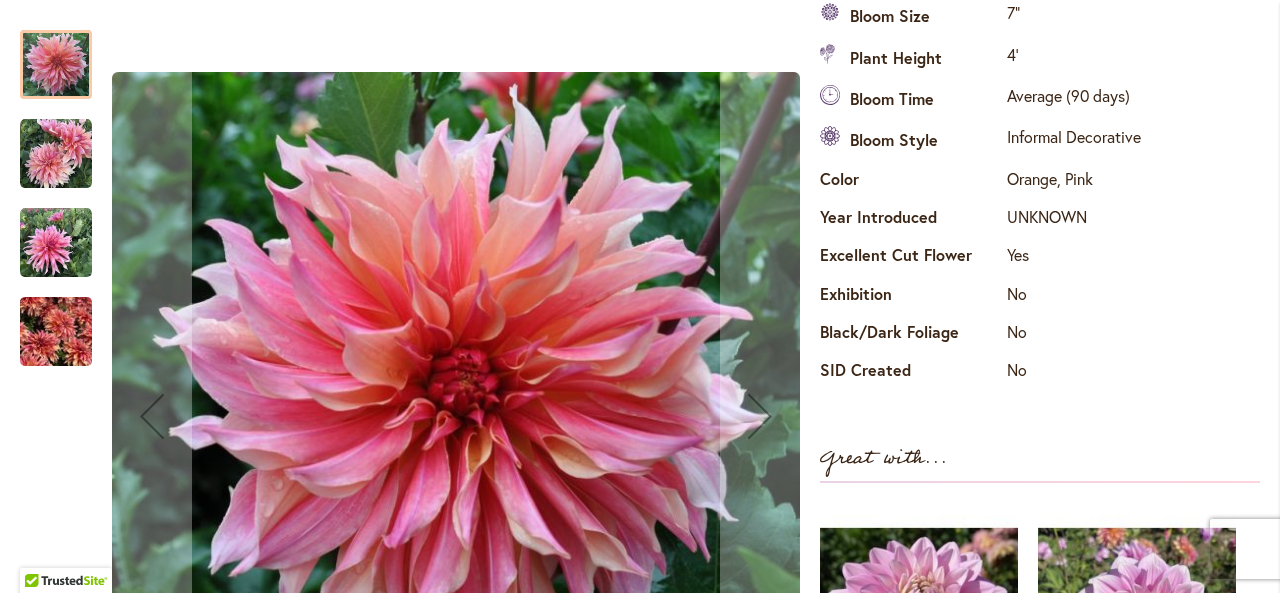 scroll, scrollTop: 765, scrollLeft: 0, axis: vertical 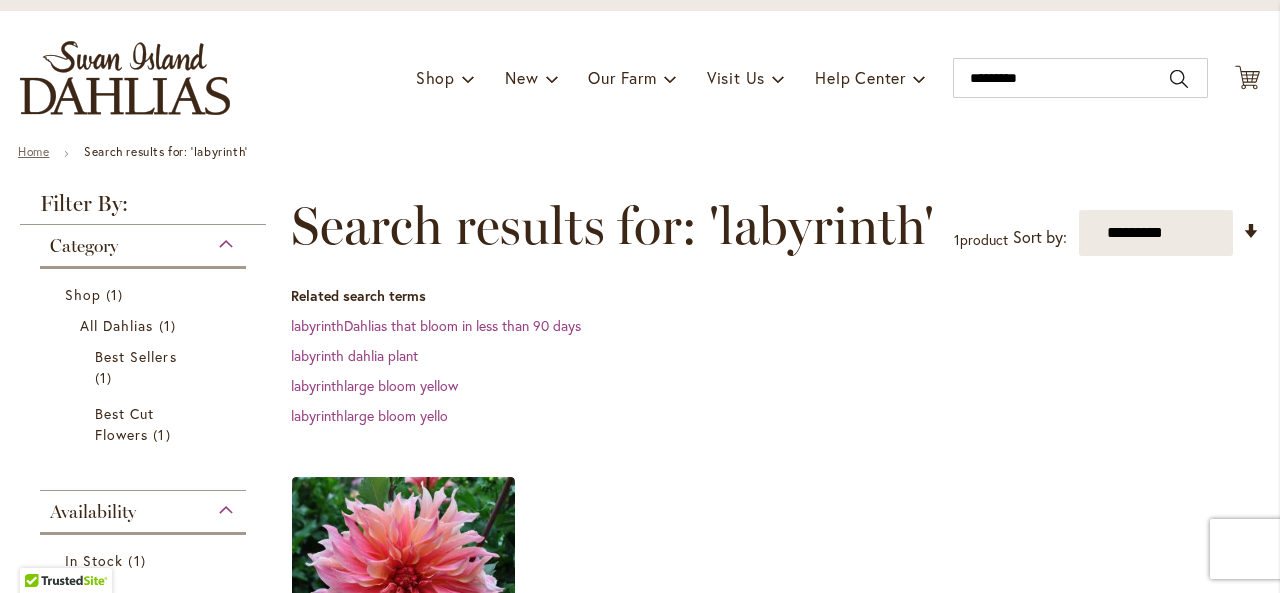 click on "Home" at bounding box center (33, 151) 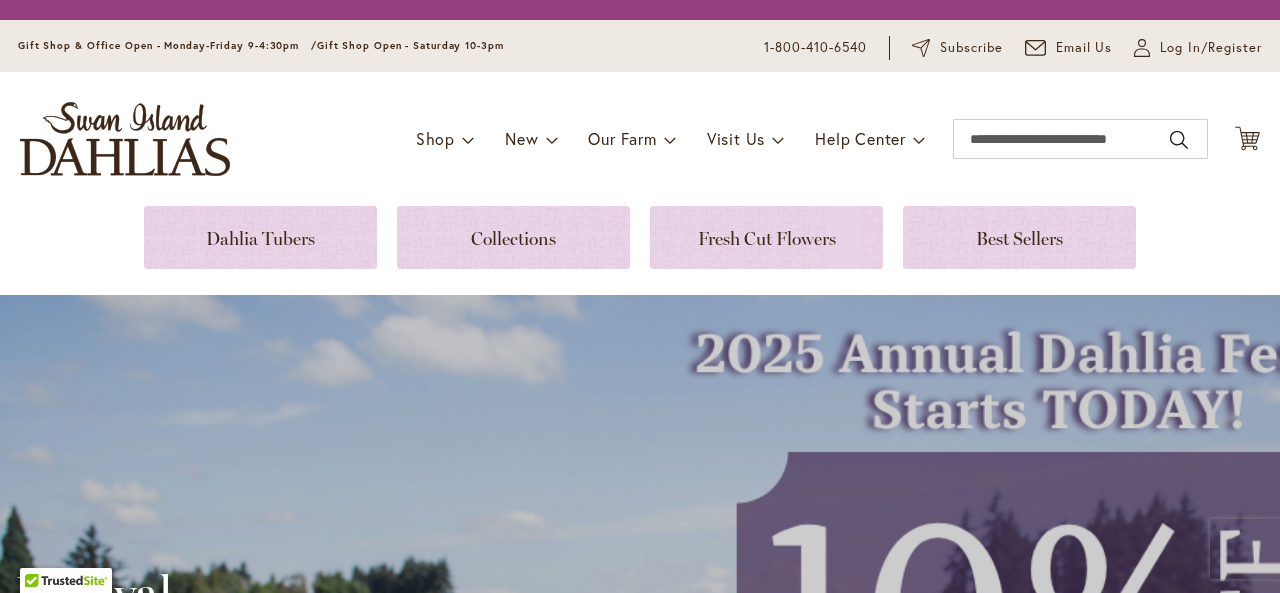 scroll, scrollTop: 0, scrollLeft: 0, axis: both 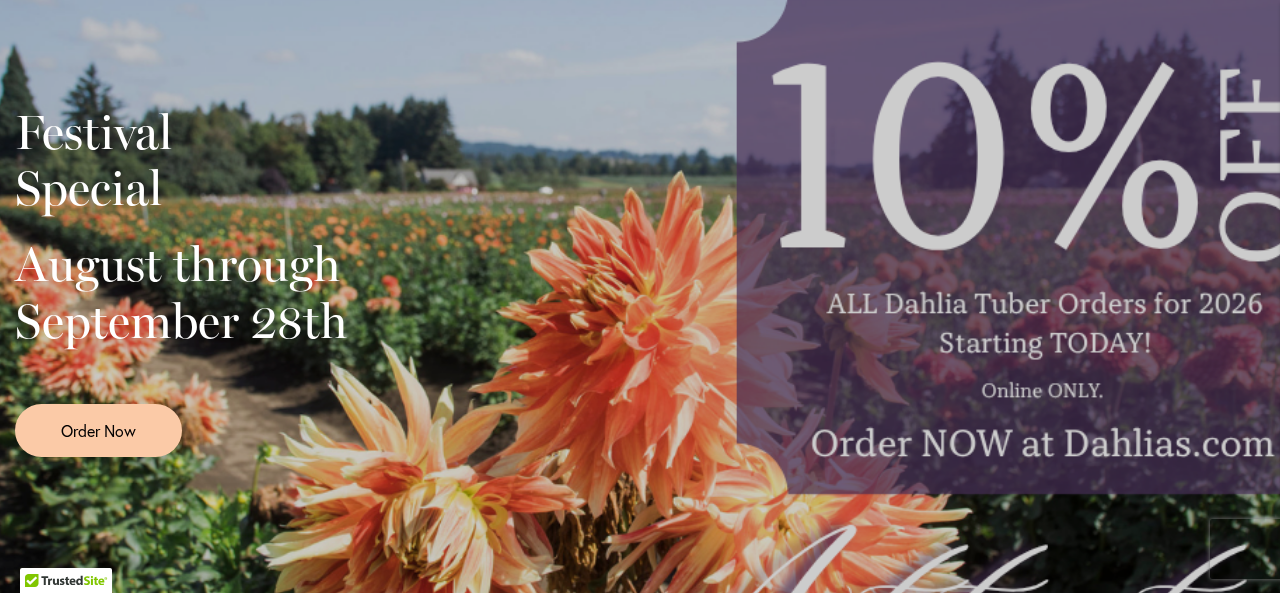 click on "Festival Special
August through September 28th
Order Now" at bounding box center (640, 274) 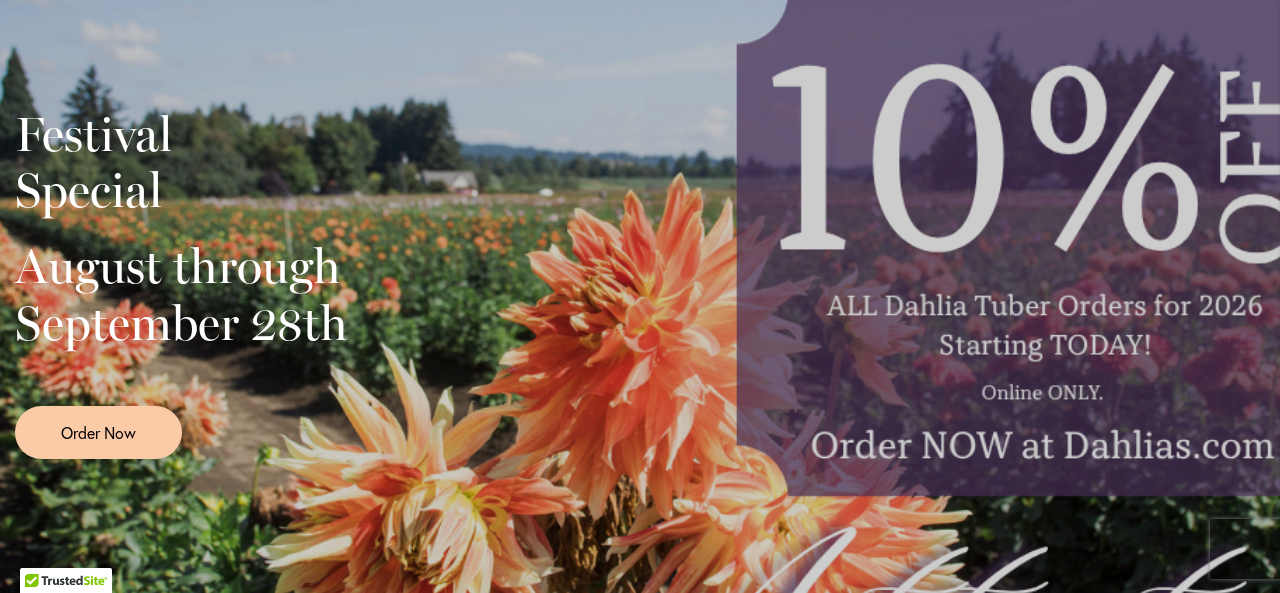 scroll, scrollTop: 400, scrollLeft: 0, axis: vertical 